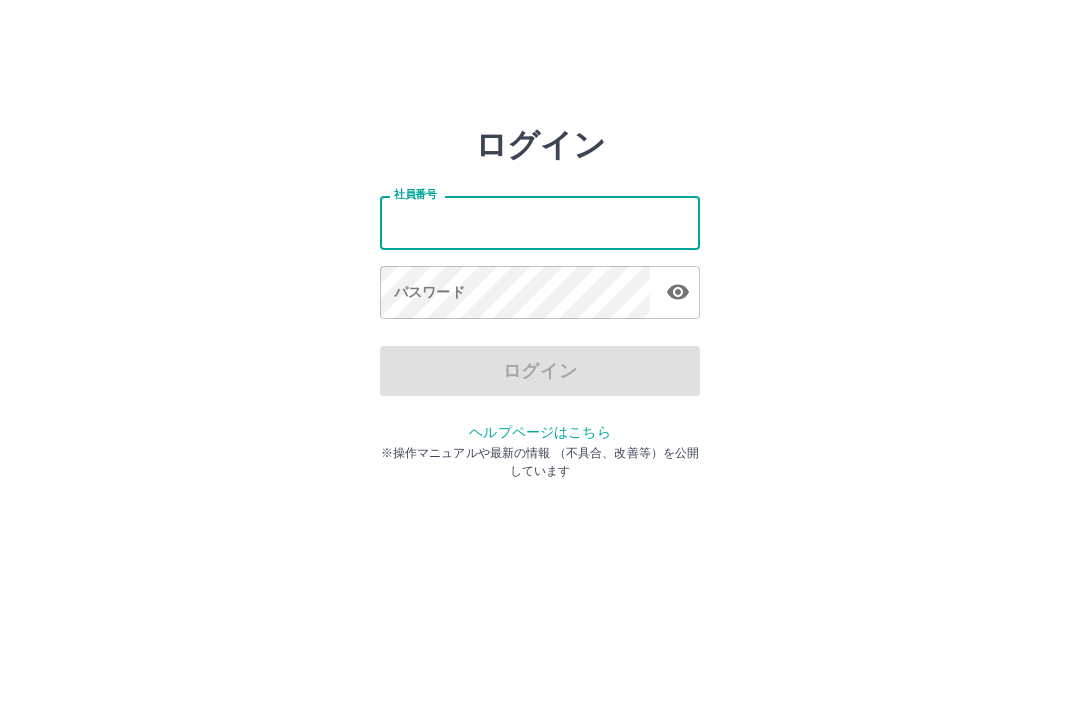 scroll, scrollTop: 0, scrollLeft: 0, axis: both 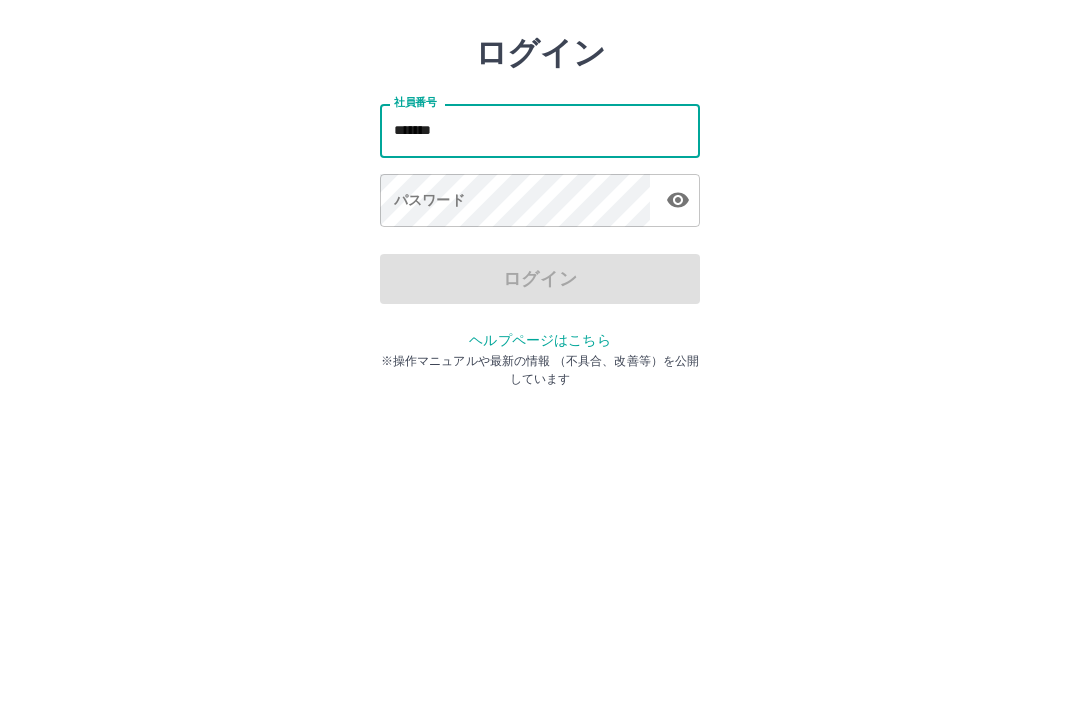 type on "*******" 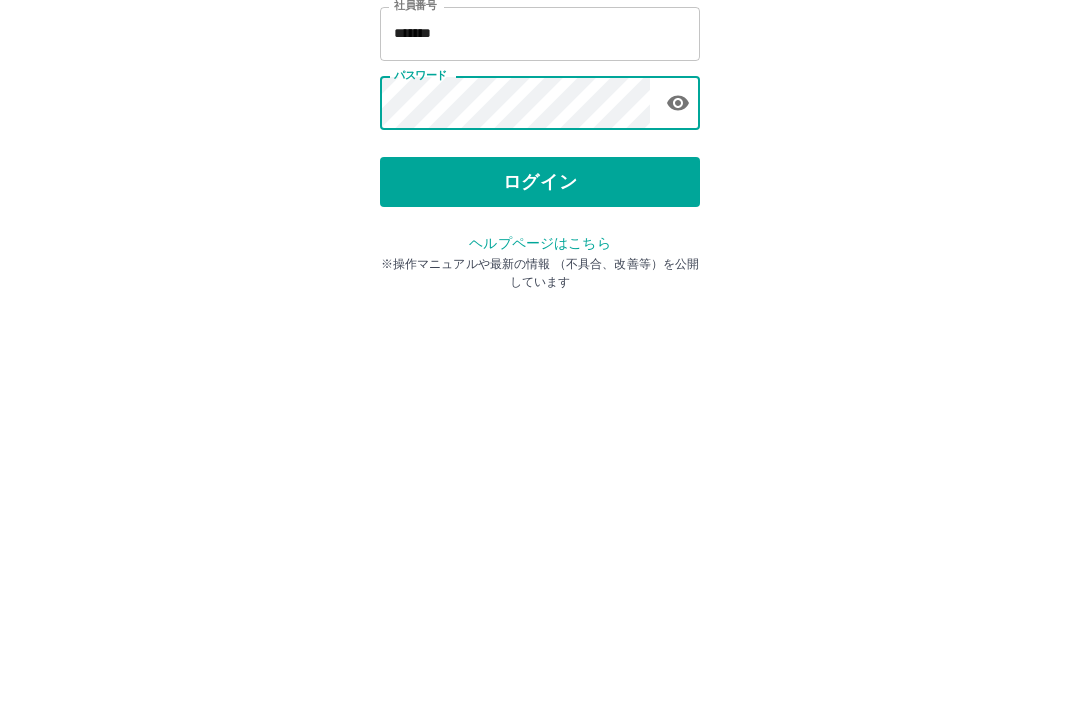 click on "ログイン" at bounding box center (540, 371) 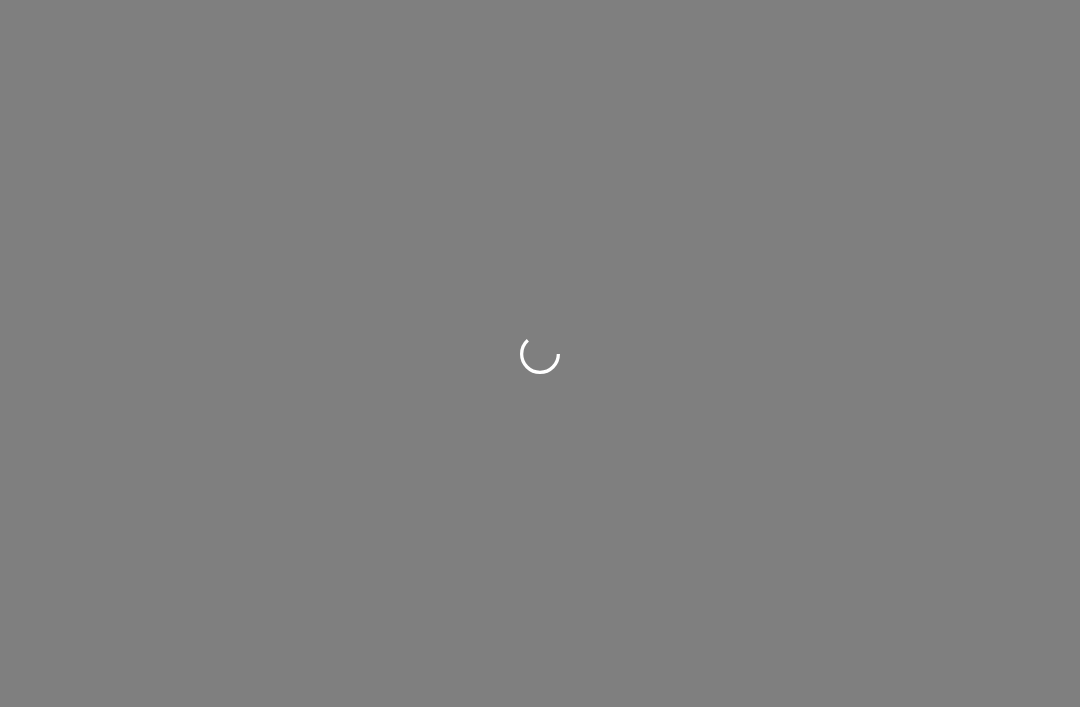 scroll, scrollTop: 0, scrollLeft: 0, axis: both 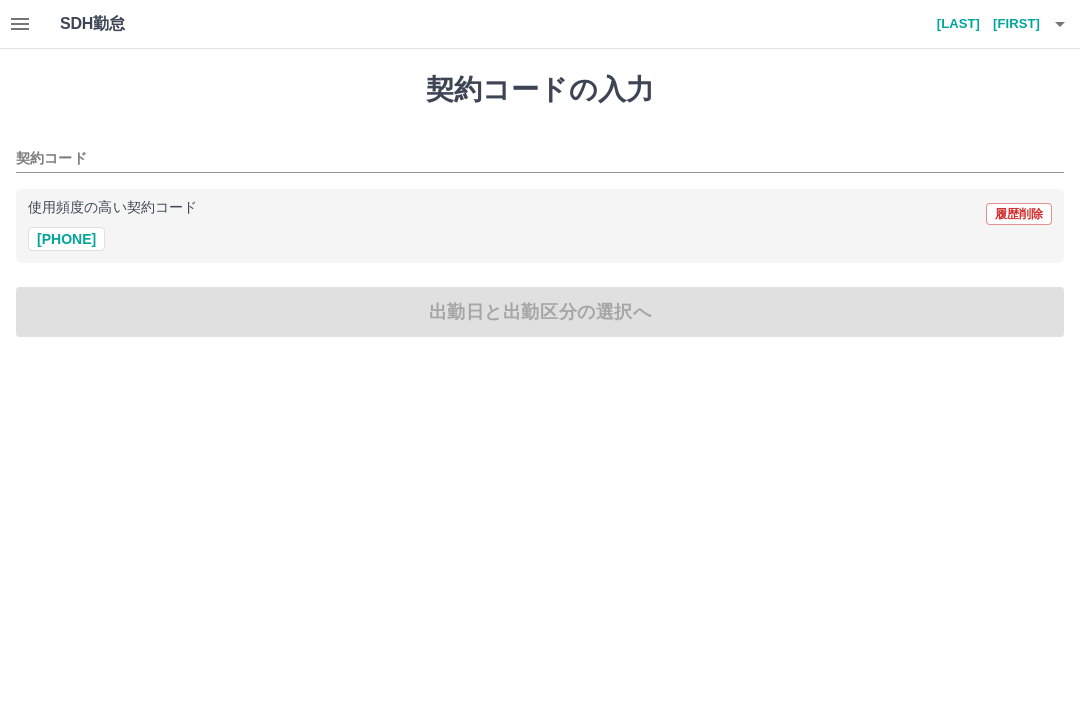 click on "40292038" at bounding box center [66, 239] 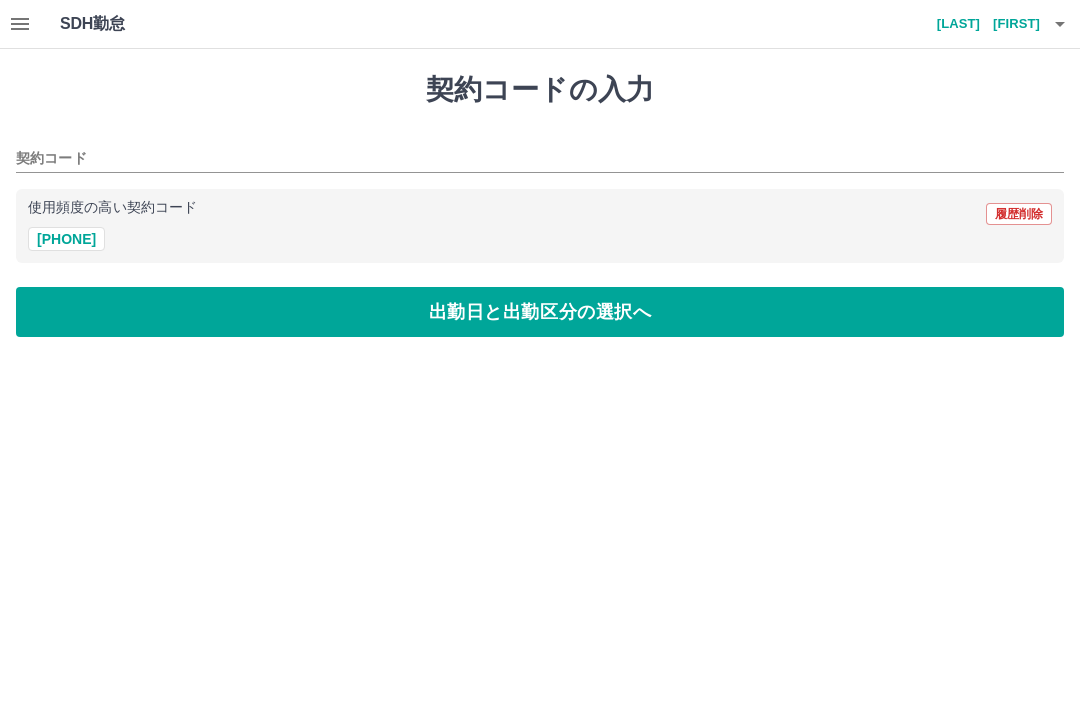 type on "********" 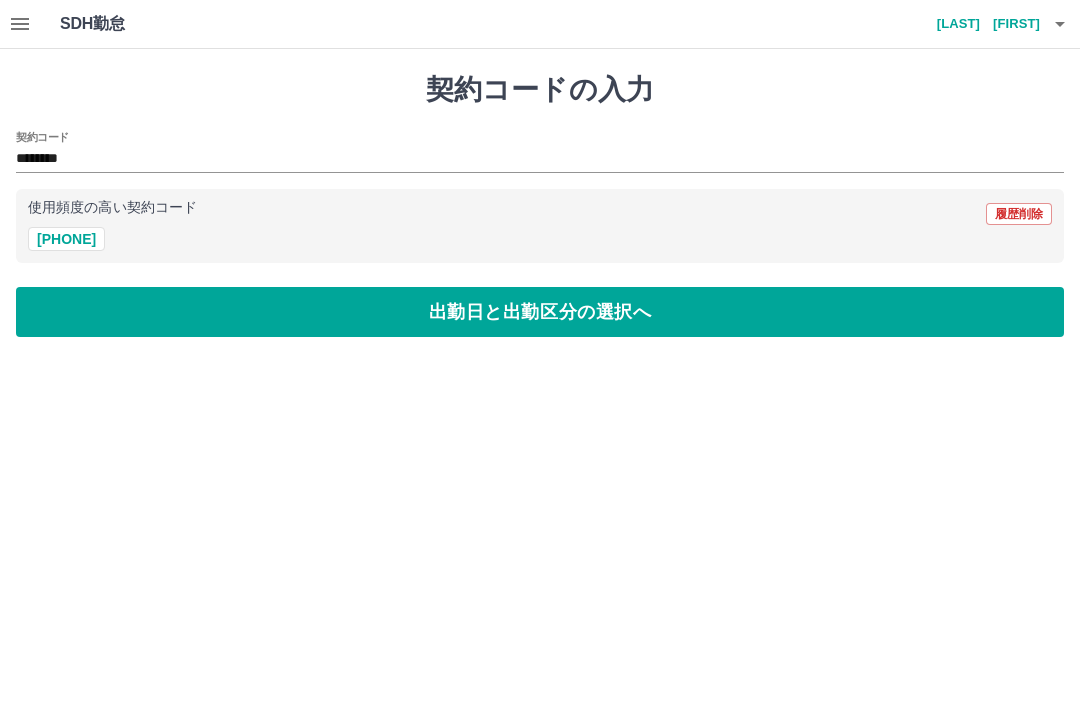 click on "出勤日と出勤区分の選択へ" at bounding box center (540, 312) 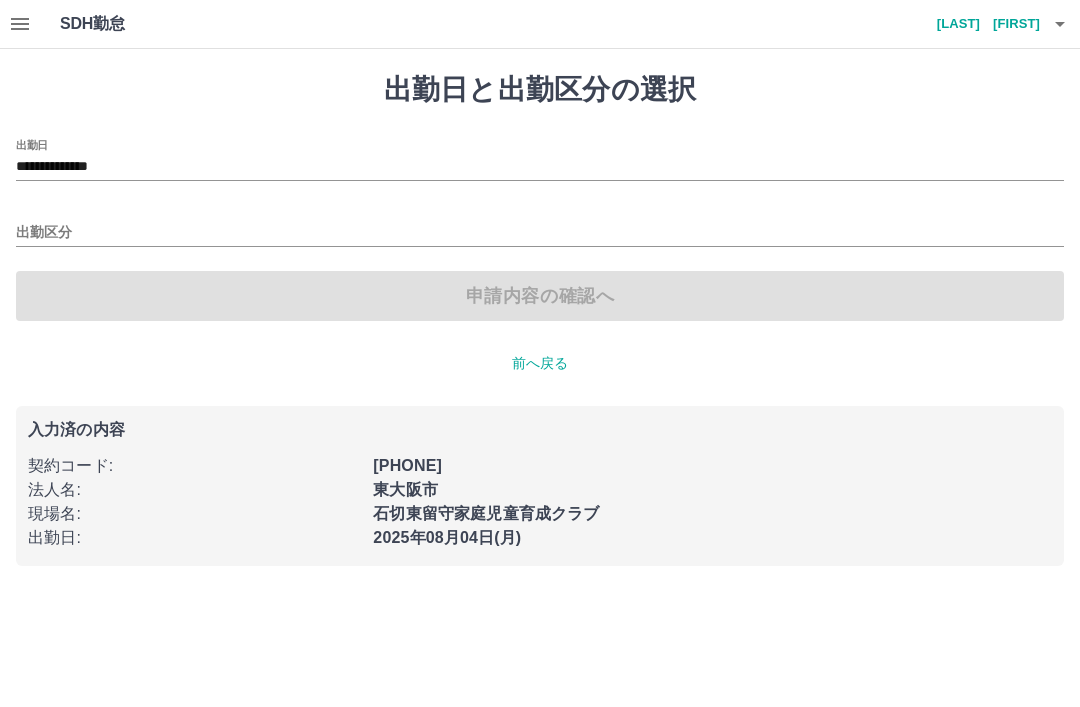 click on "出勤区分" at bounding box center [540, 233] 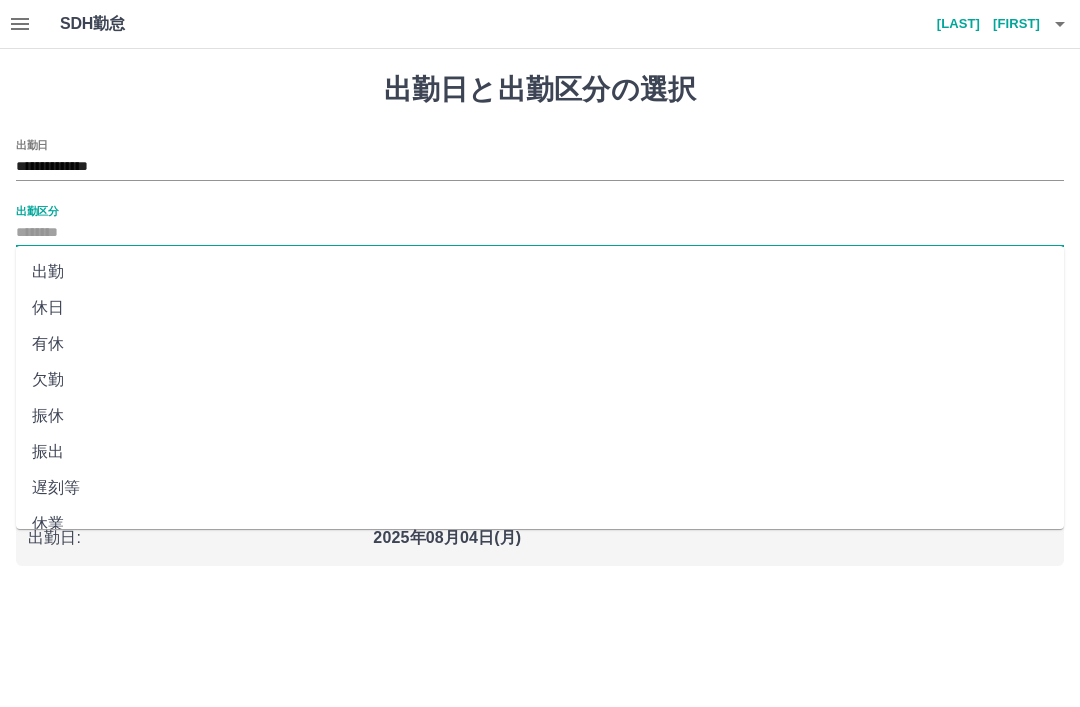 click on "出勤" at bounding box center [540, 272] 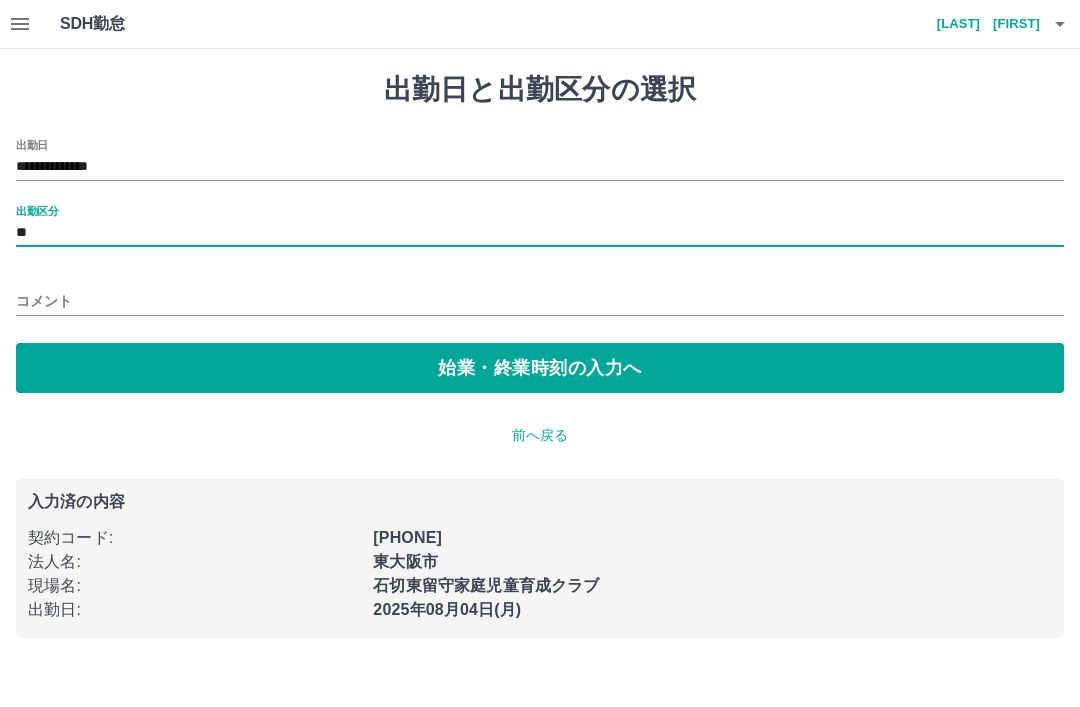 click on "始業・終業時刻の入力へ" at bounding box center [540, 368] 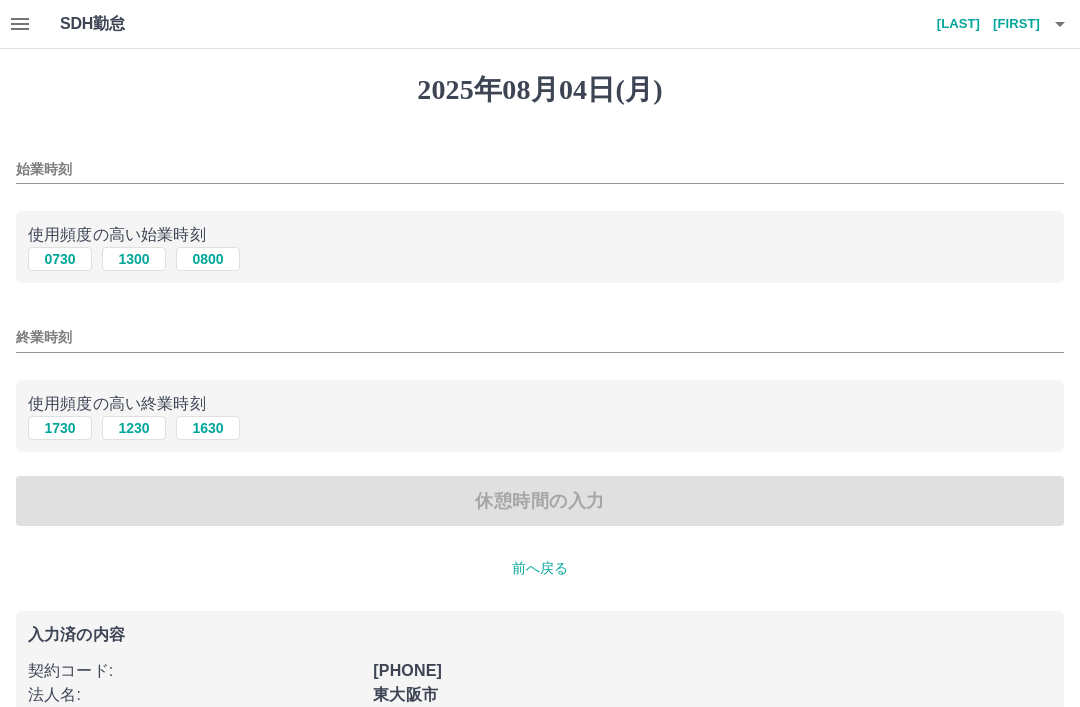 click on "始業時刻" at bounding box center [540, 169] 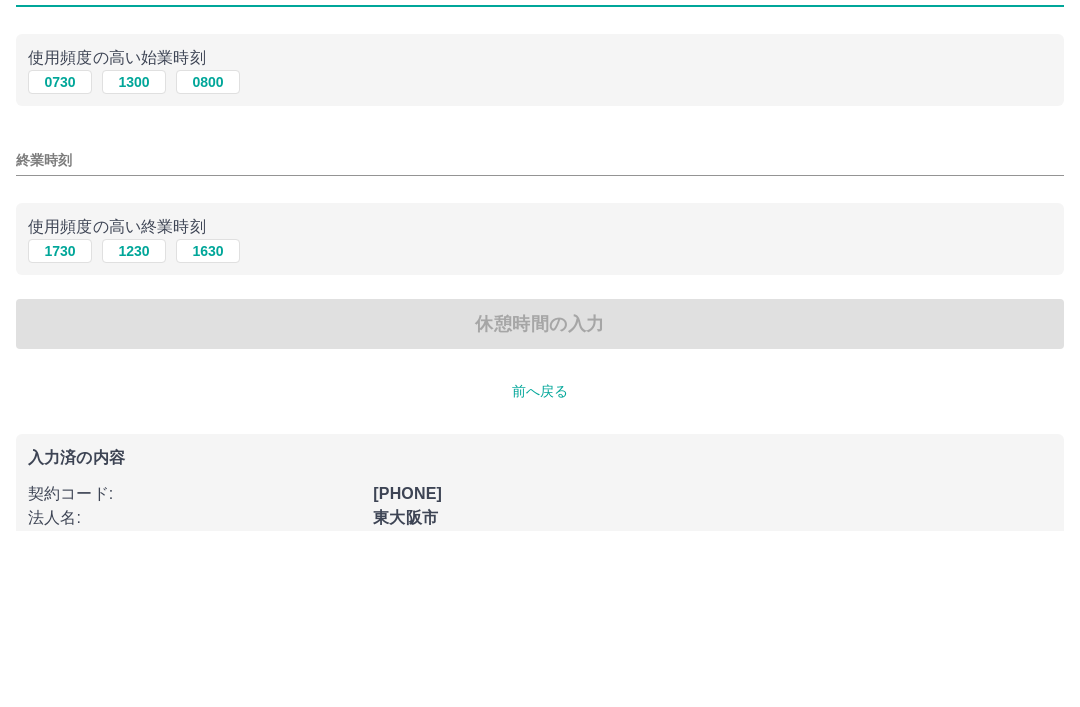 type on "****" 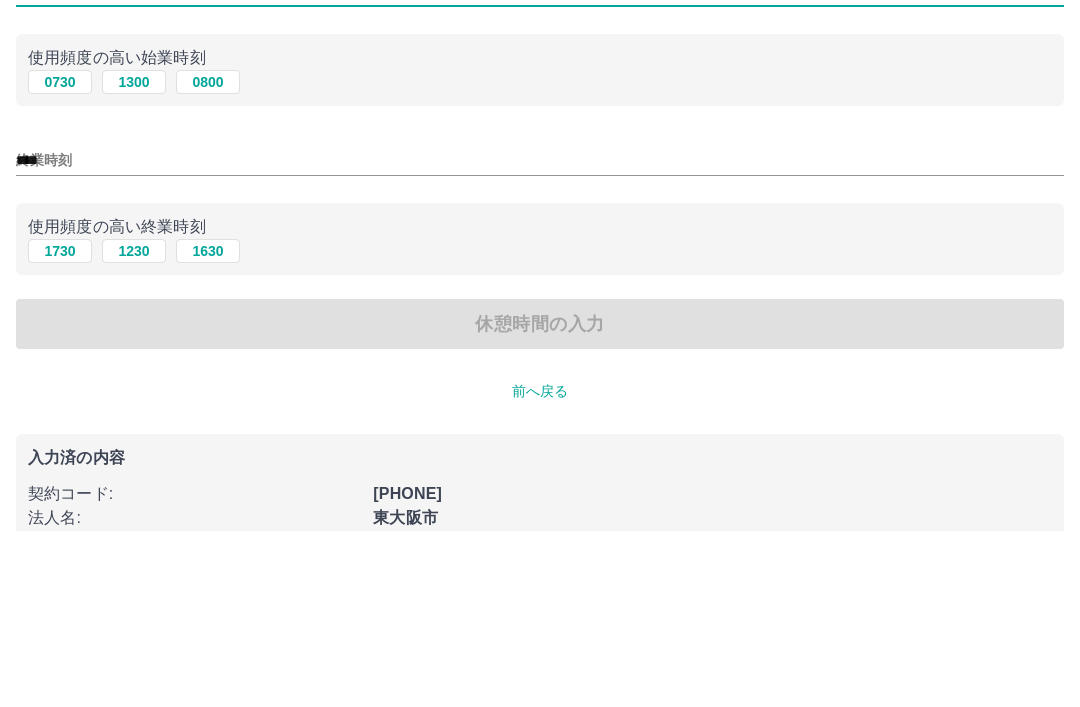 scroll, scrollTop: 50, scrollLeft: 0, axis: vertical 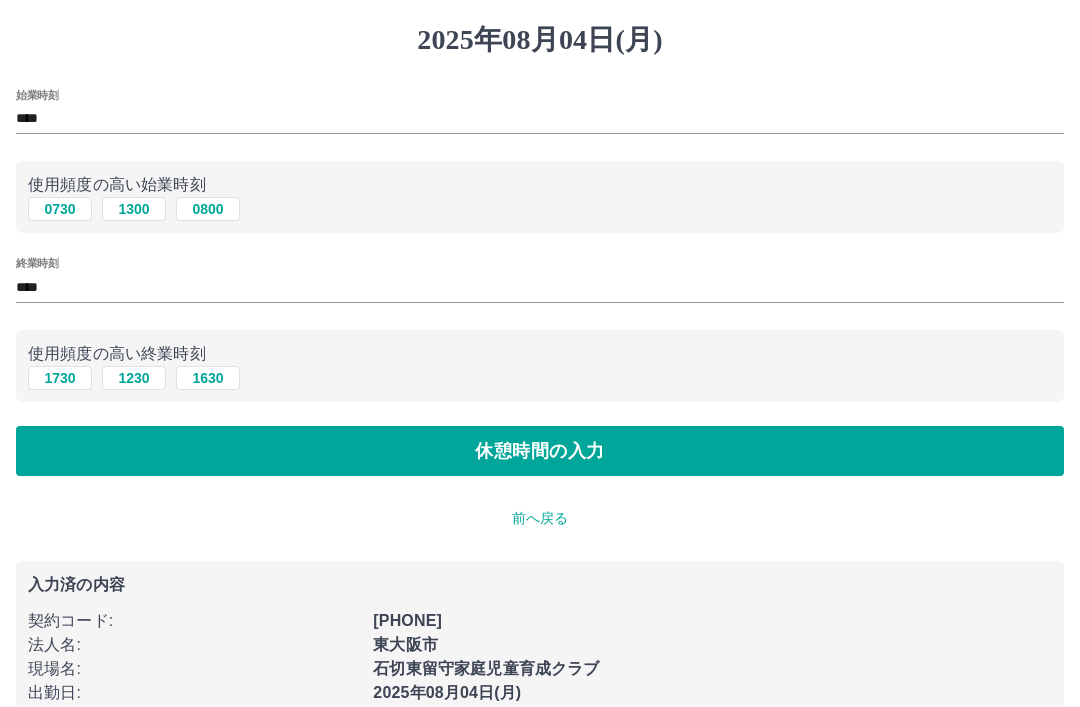 click on "休憩時間の入力" at bounding box center (540, 451) 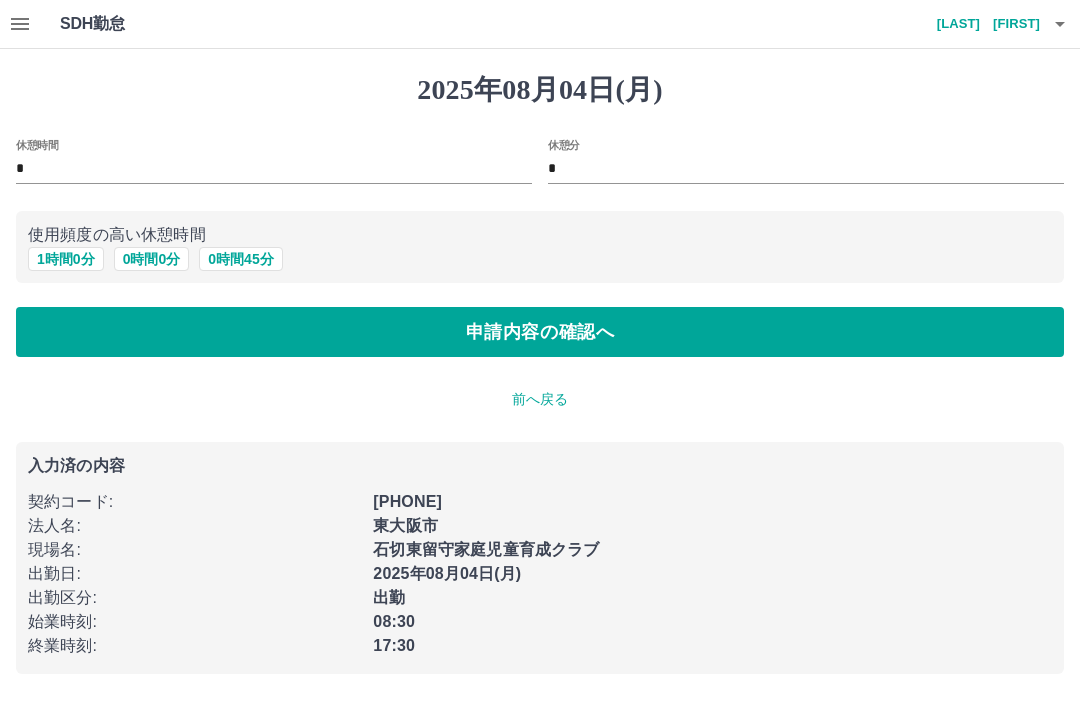 click on "1 時間 0 分" at bounding box center [66, 259] 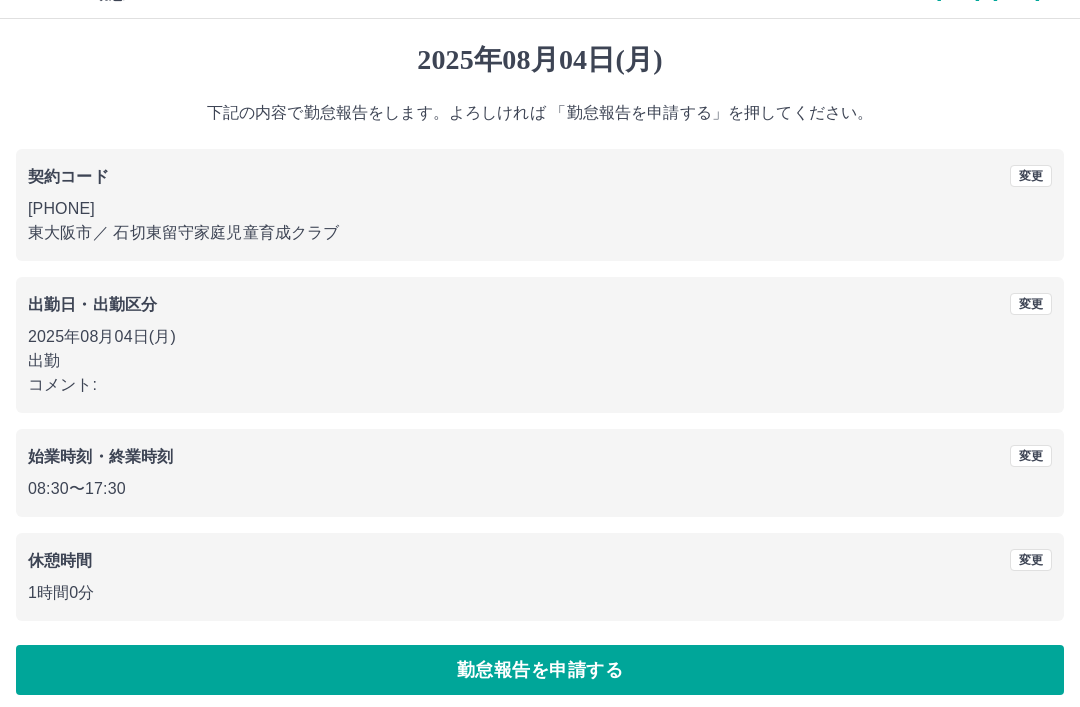 scroll, scrollTop: 41, scrollLeft: 0, axis: vertical 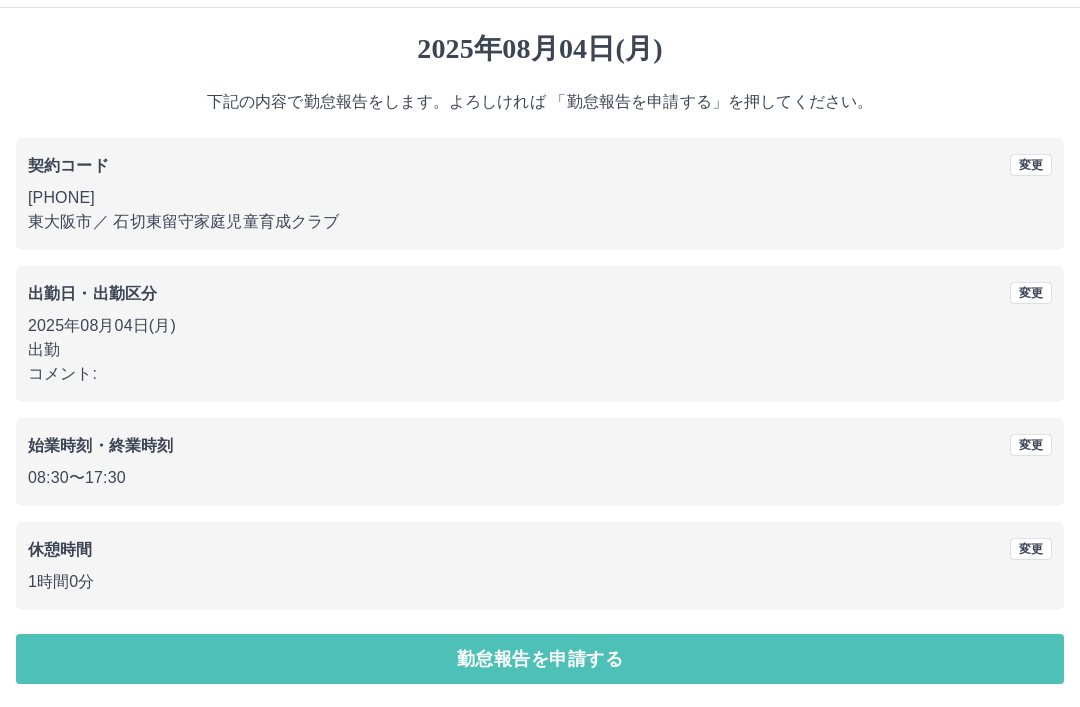 click on "勤怠報告を申請する" at bounding box center [540, 659] 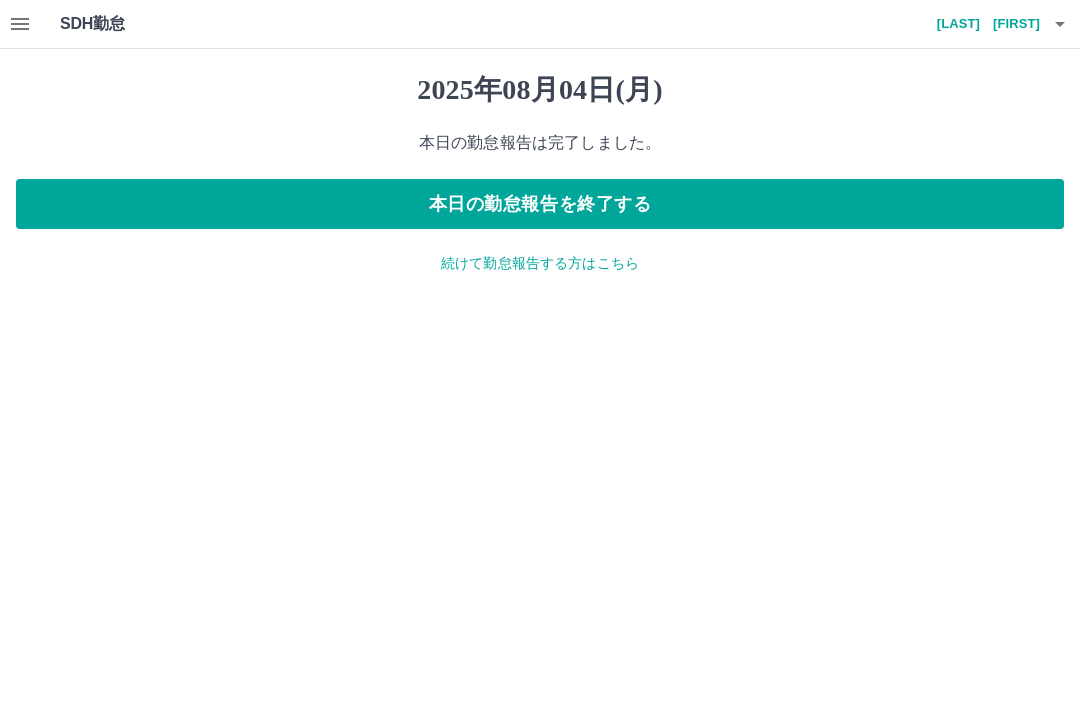 scroll, scrollTop: 0, scrollLeft: 0, axis: both 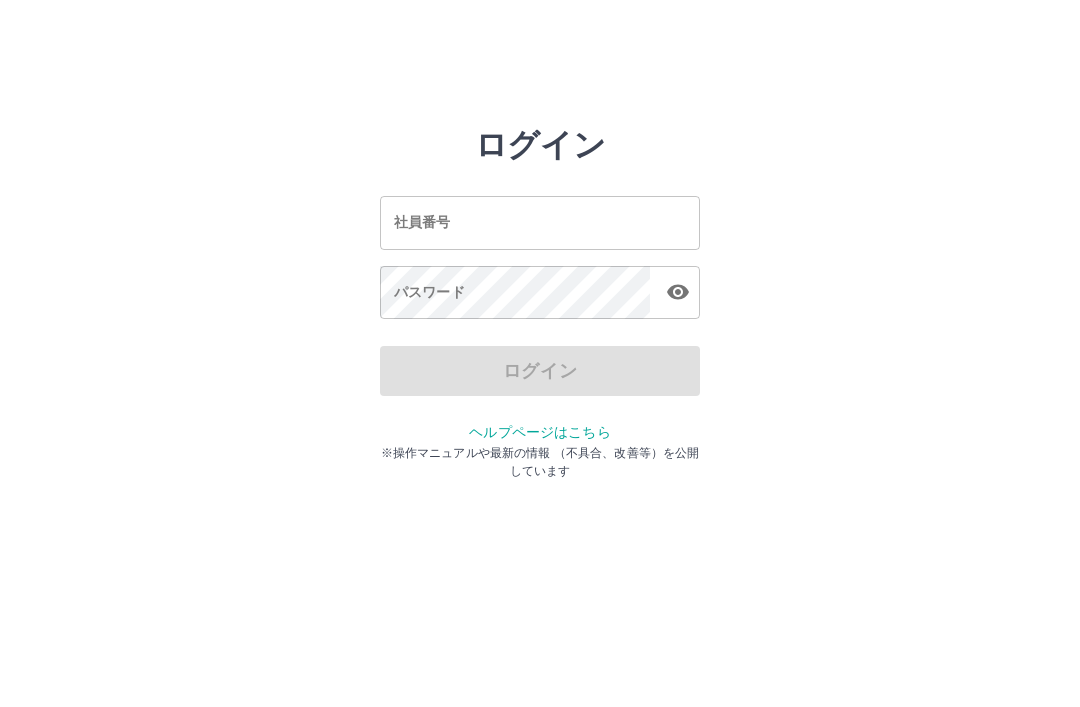 click on "社員番号" at bounding box center (540, 222) 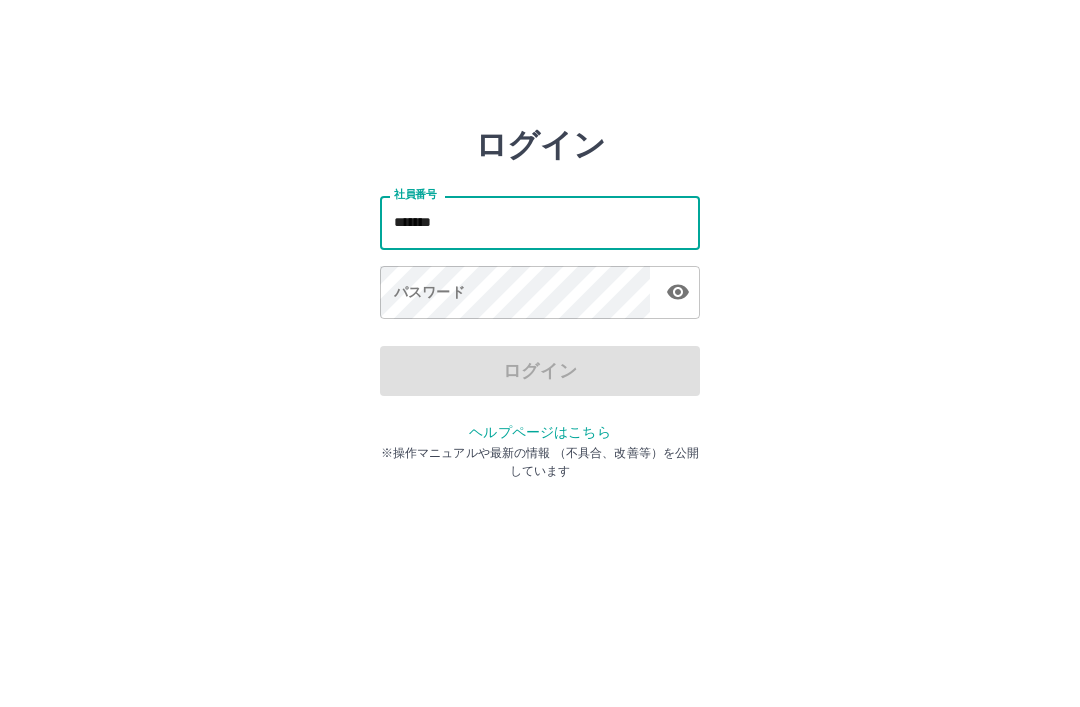 type on "*******" 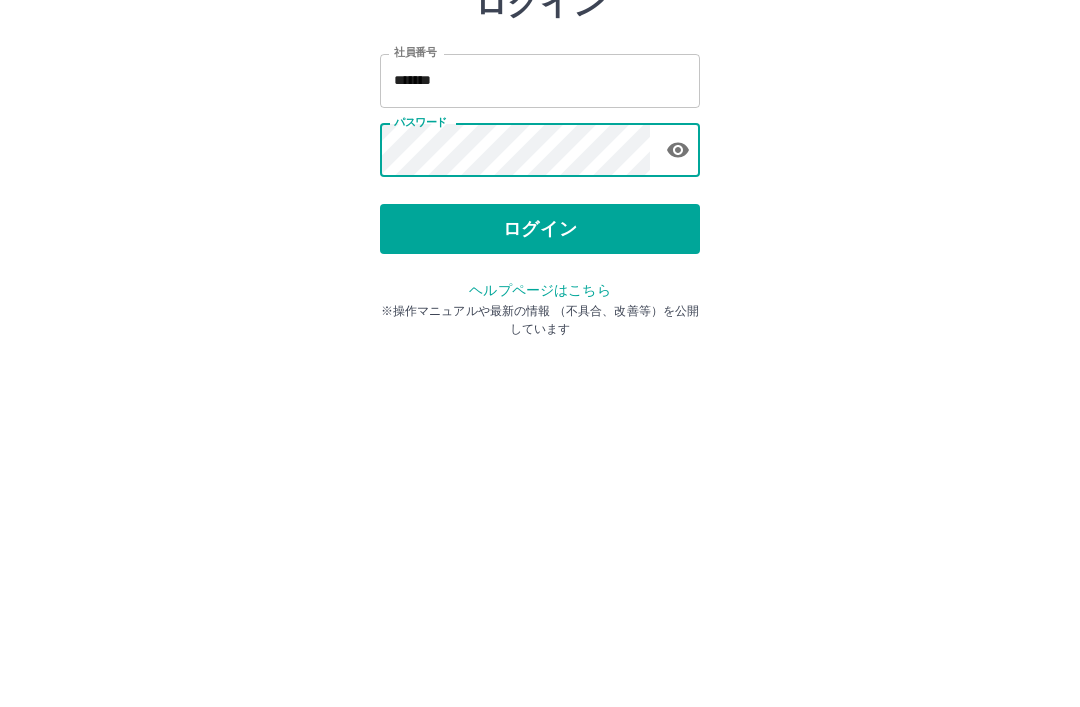 click 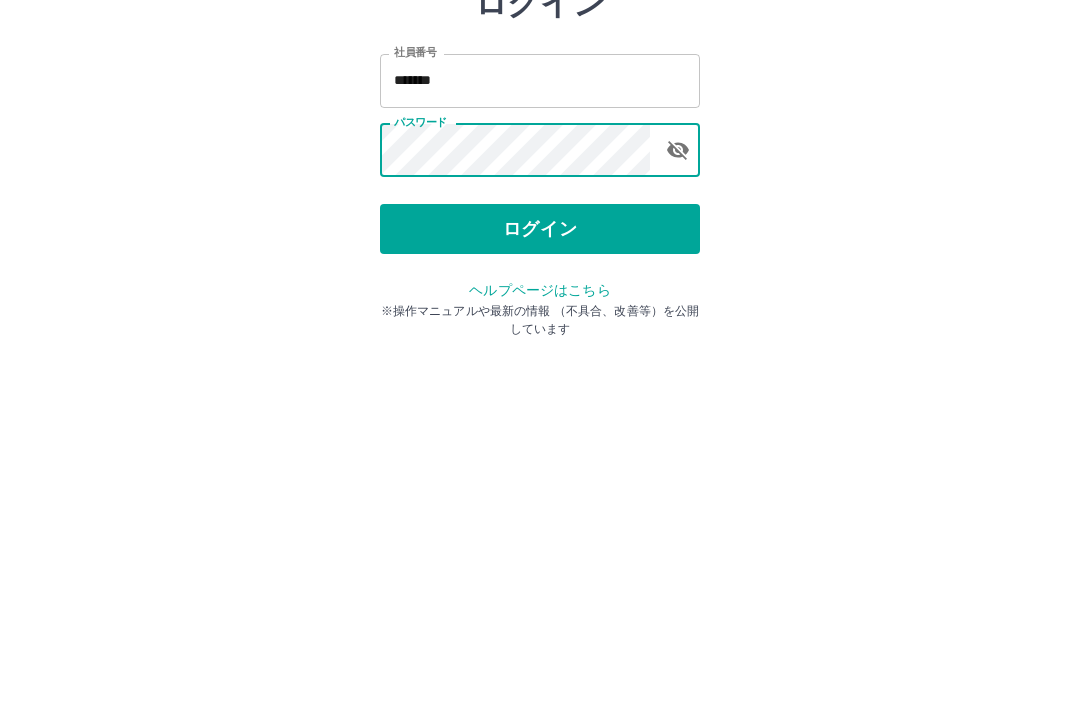 click on "ログイン" at bounding box center (540, 371) 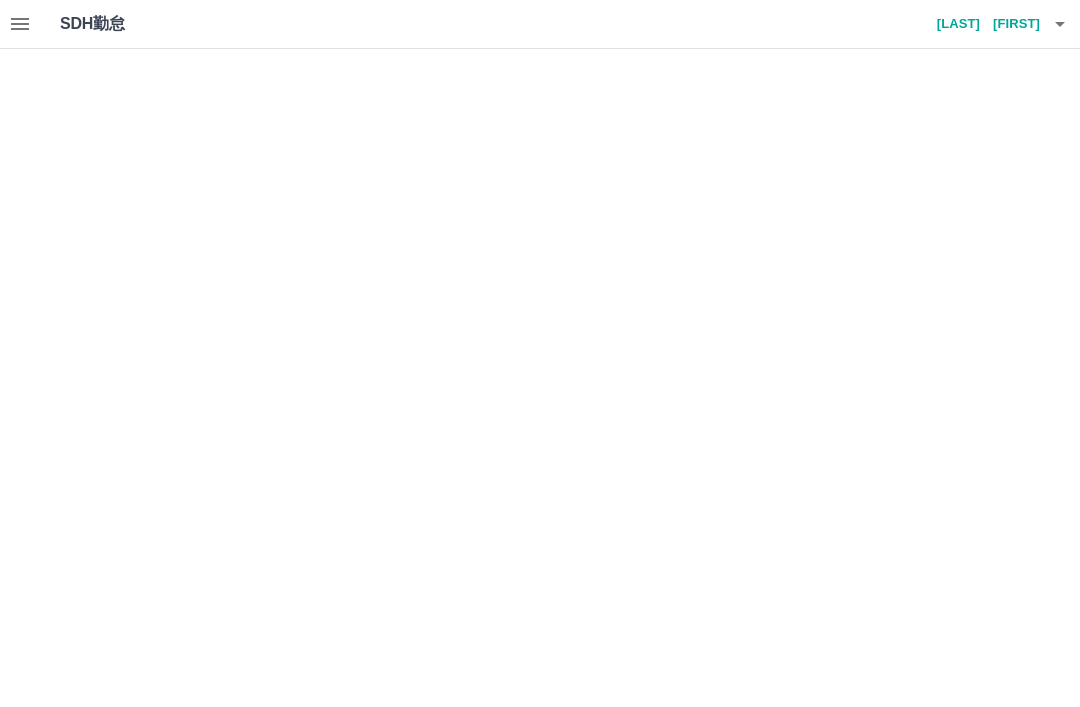 scroll, scrollTop: 0, scrollLeft: 0, axis: both 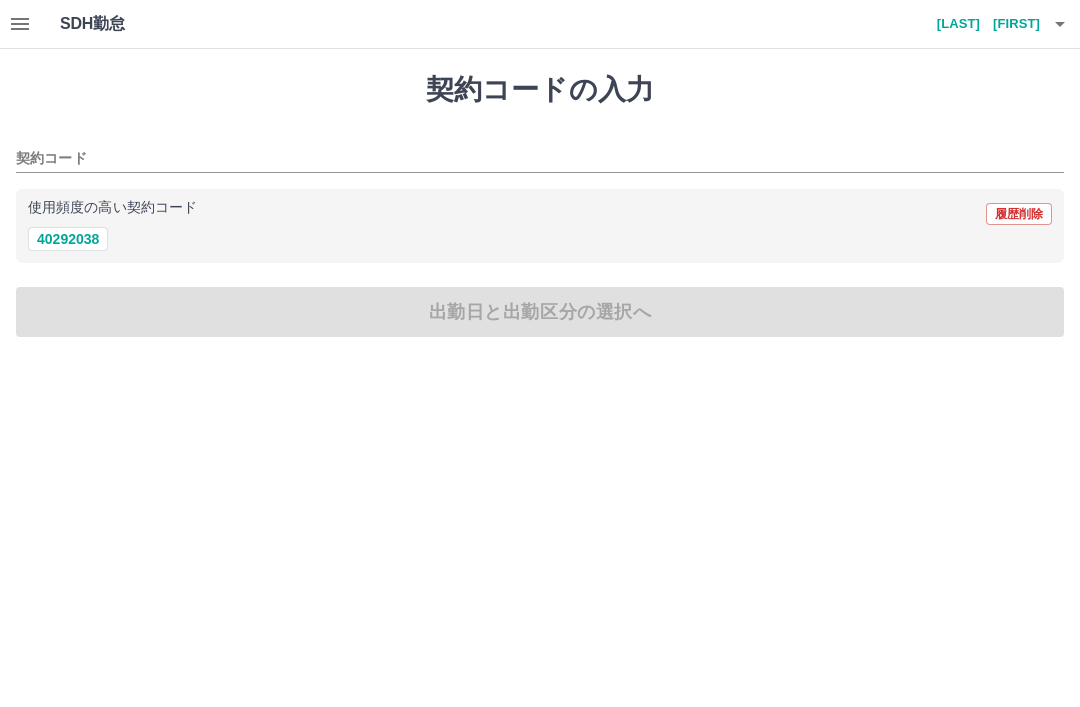 click on "40292038" at bounding box center [68, 239] 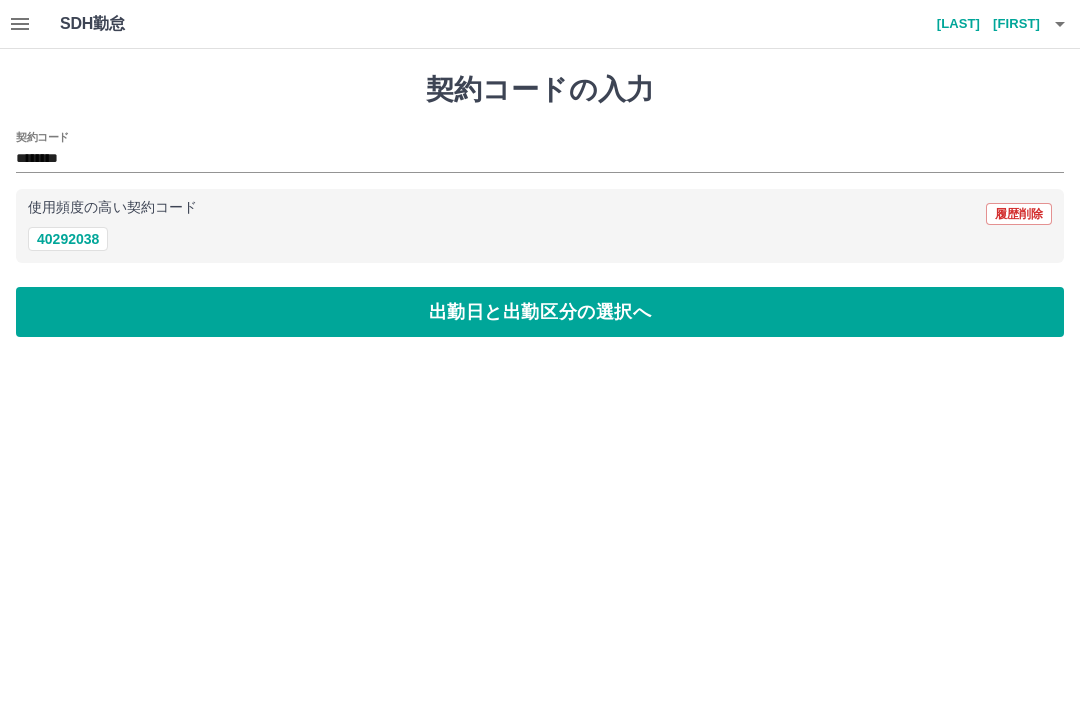 click on "出勤日と出勤区分の選択へ" at bounding box center [540, 312] 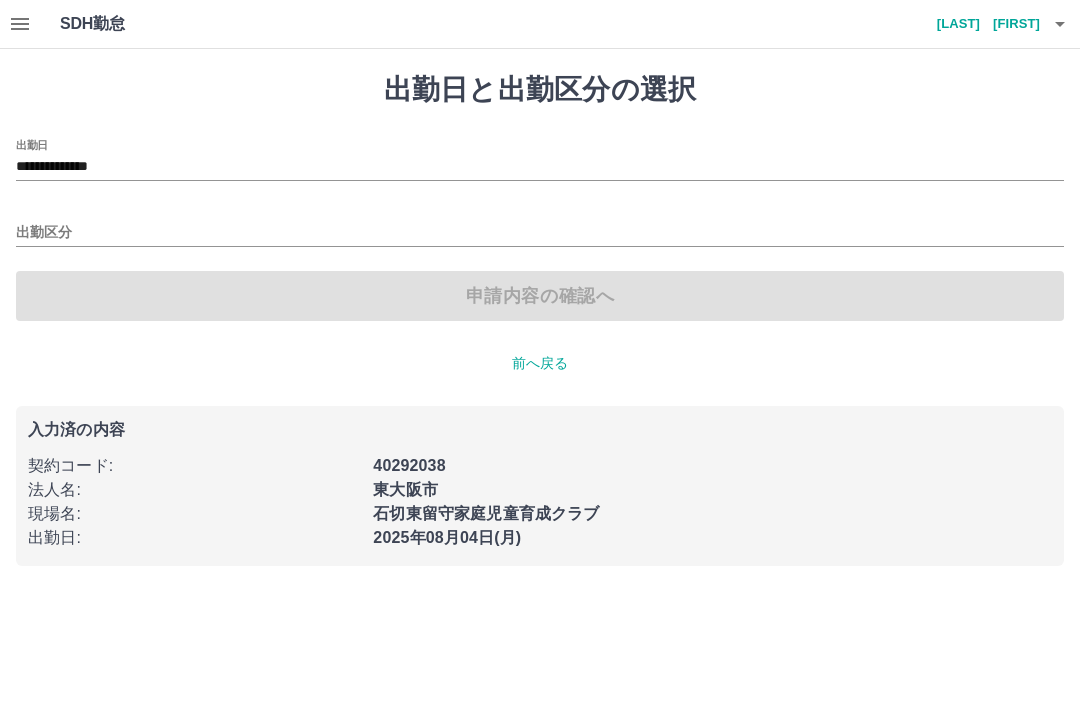 click on "出勤区分" at bounding box center [540, 233] 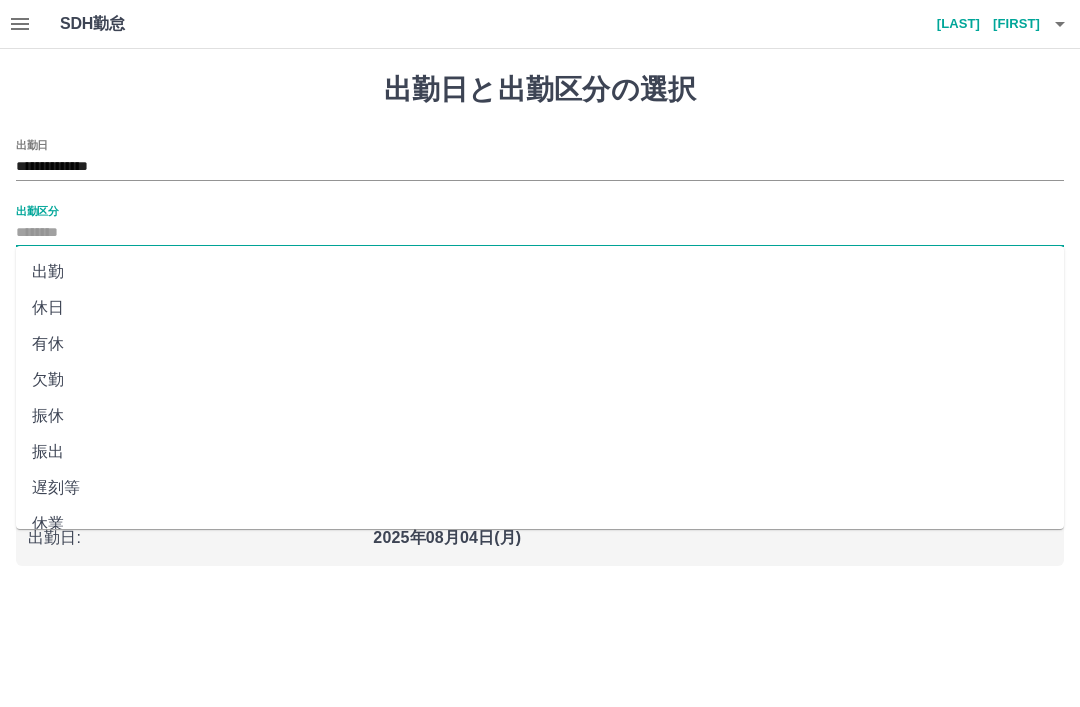 click on "出勤" at bounding box center [540, 272] 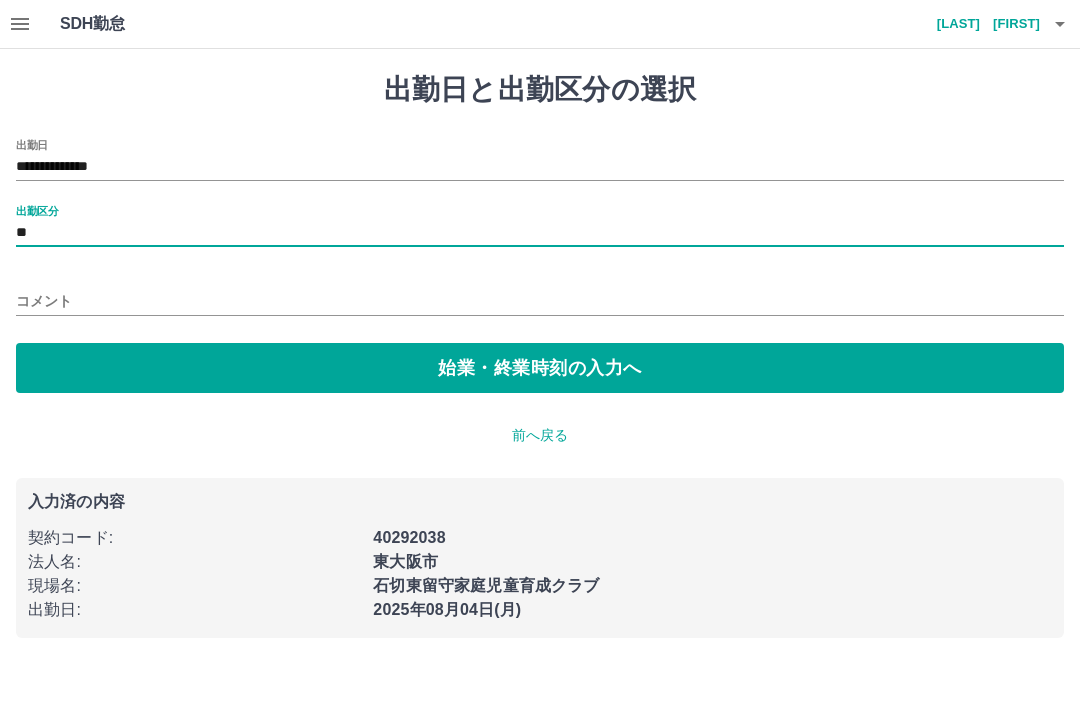 click on "始業・終業時刻の入力へ" at bounding box center (540, 368) 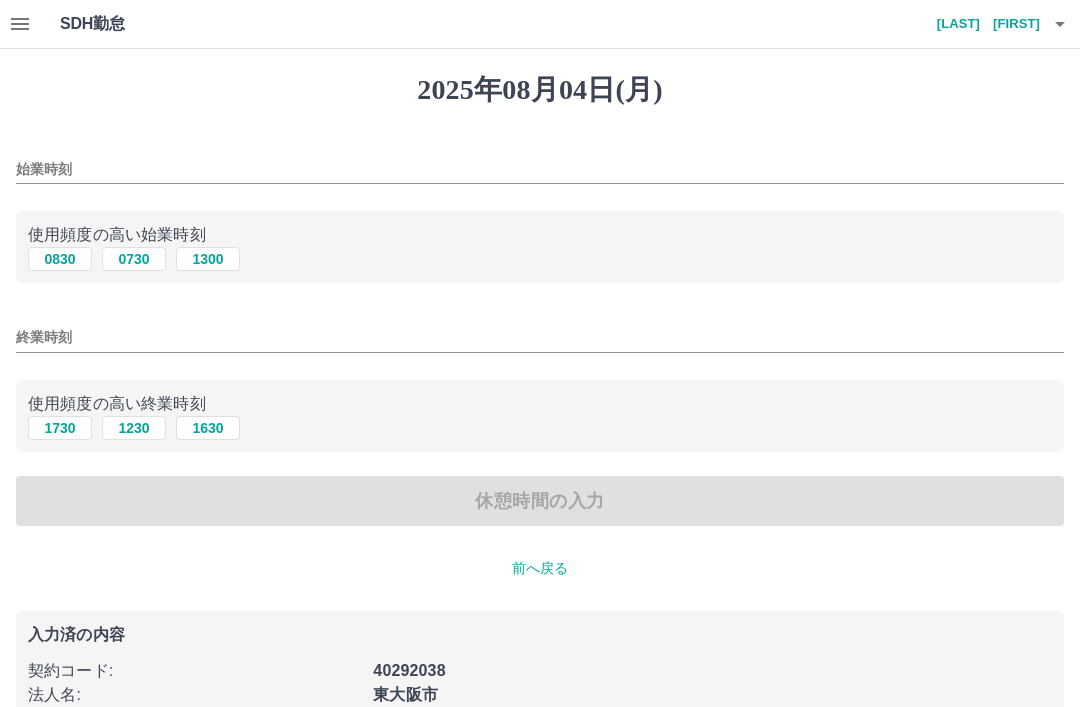 click on "0830" at bounding box center (60, 259) 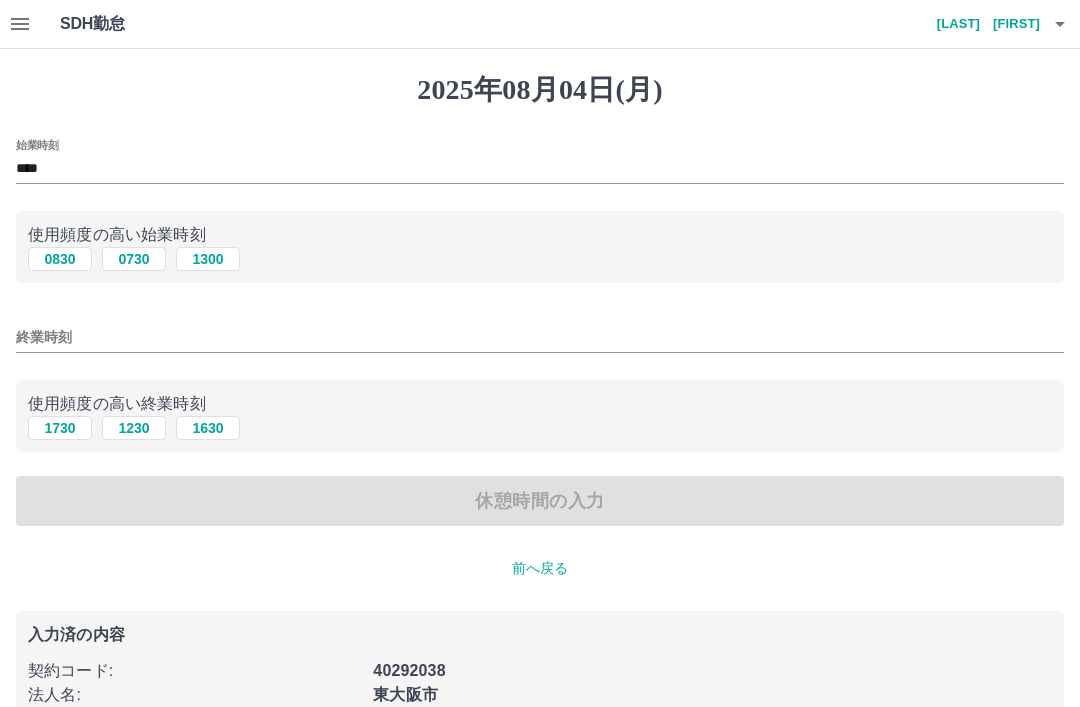 click on "1730" at bounding box center [60, 428] 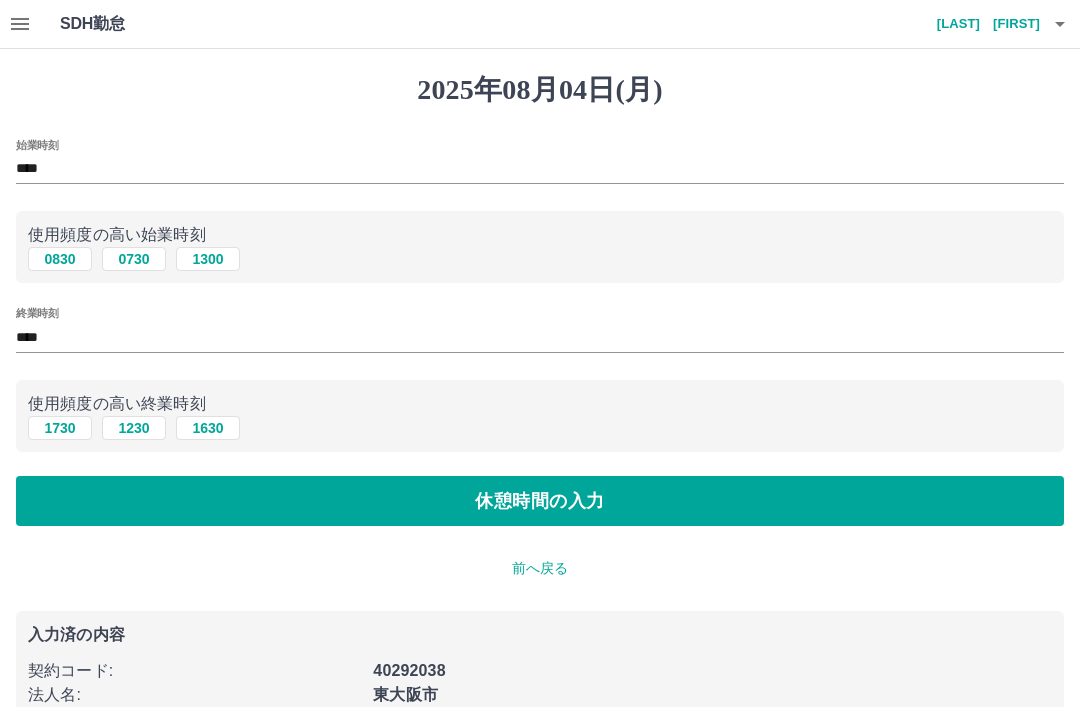 click on "休憩時間の入力" at bounding box center (540, 501) 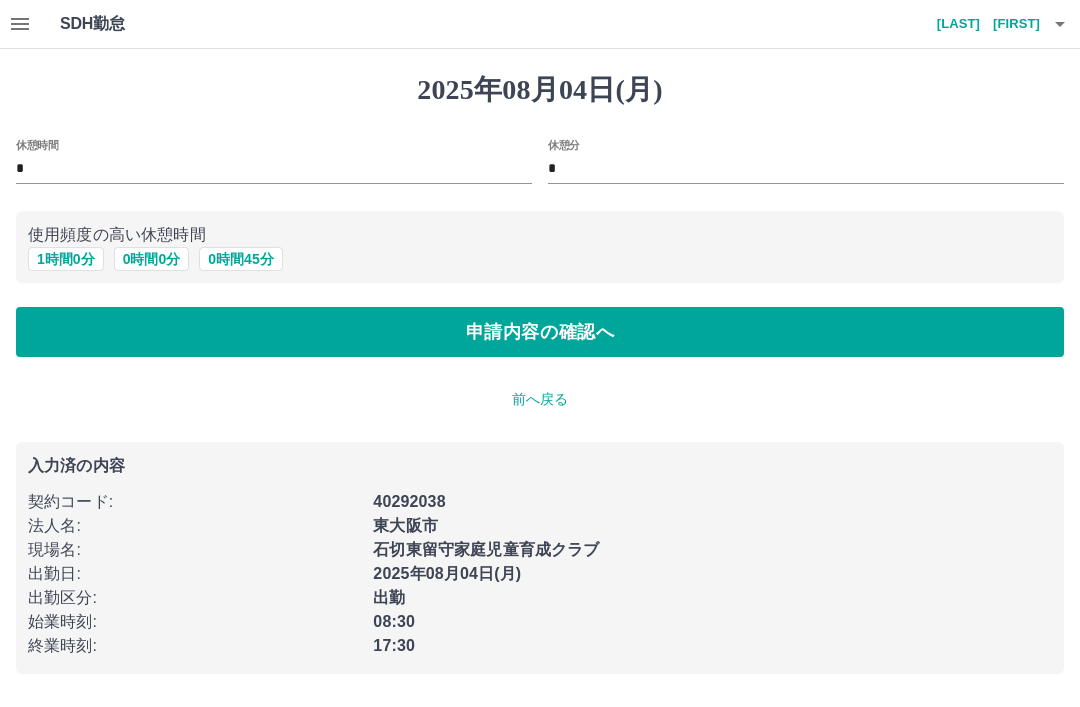 click on "1 時間 0 分" at bounding box center [66, 259] 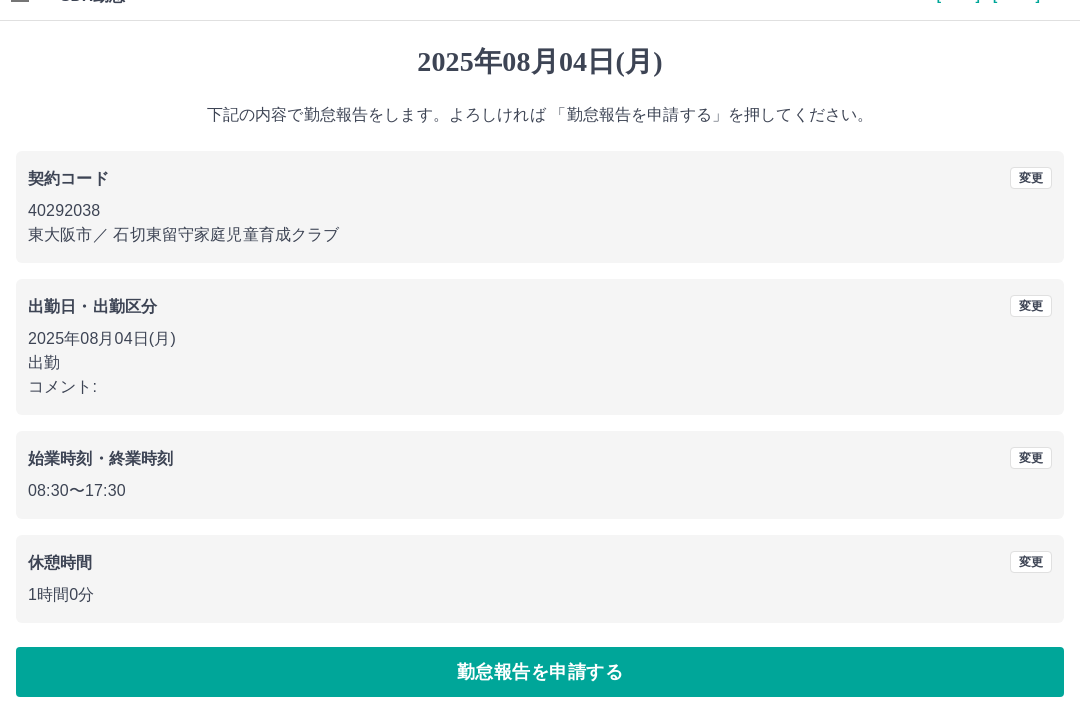 scroll, scrollTop: 41, scrollLeft: 0, axis: vertical 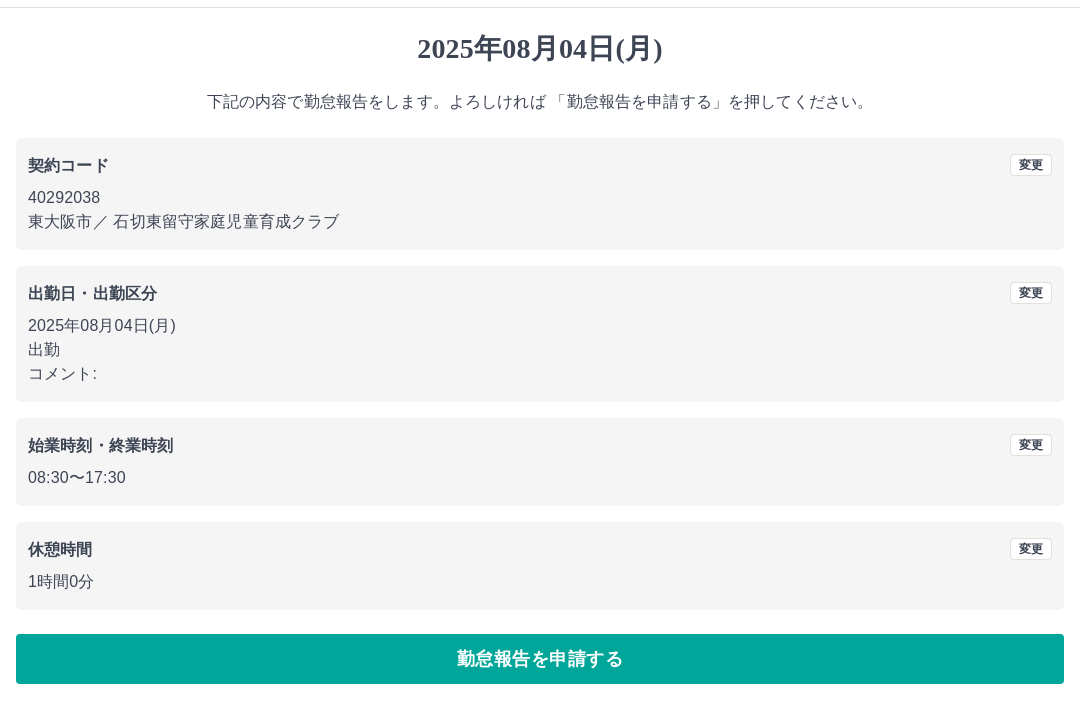 click on "勤怠報告を申請する" at bounding box center (540, 659) 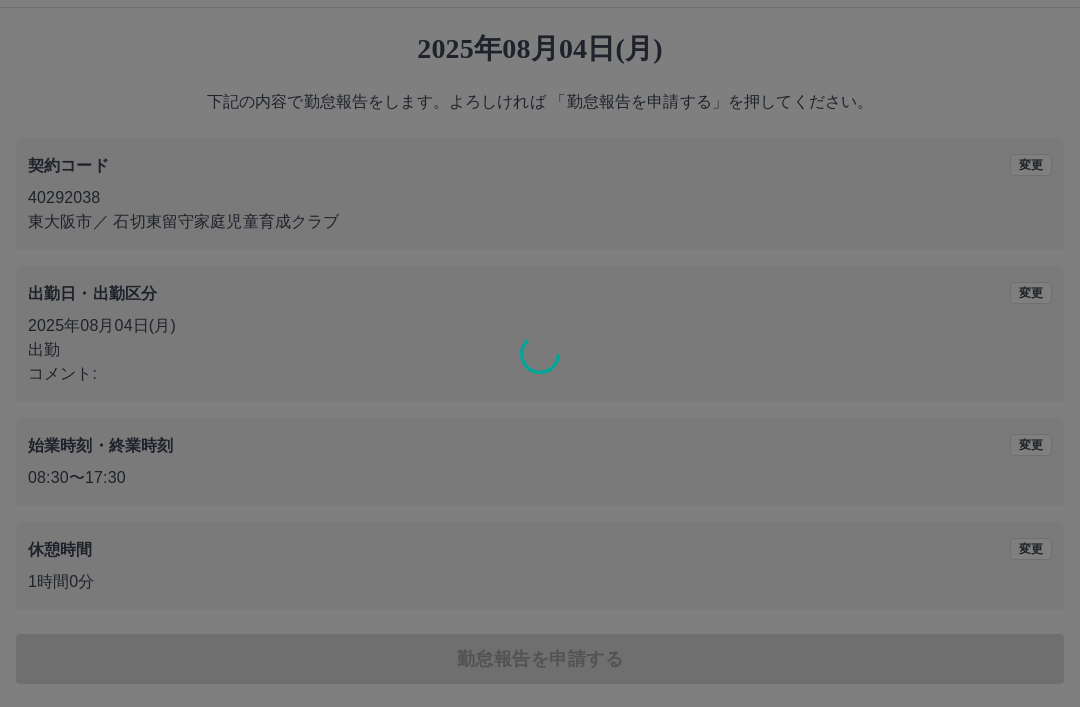 scroll, scrollTop: 0, scrollLeft: 0, axis: both 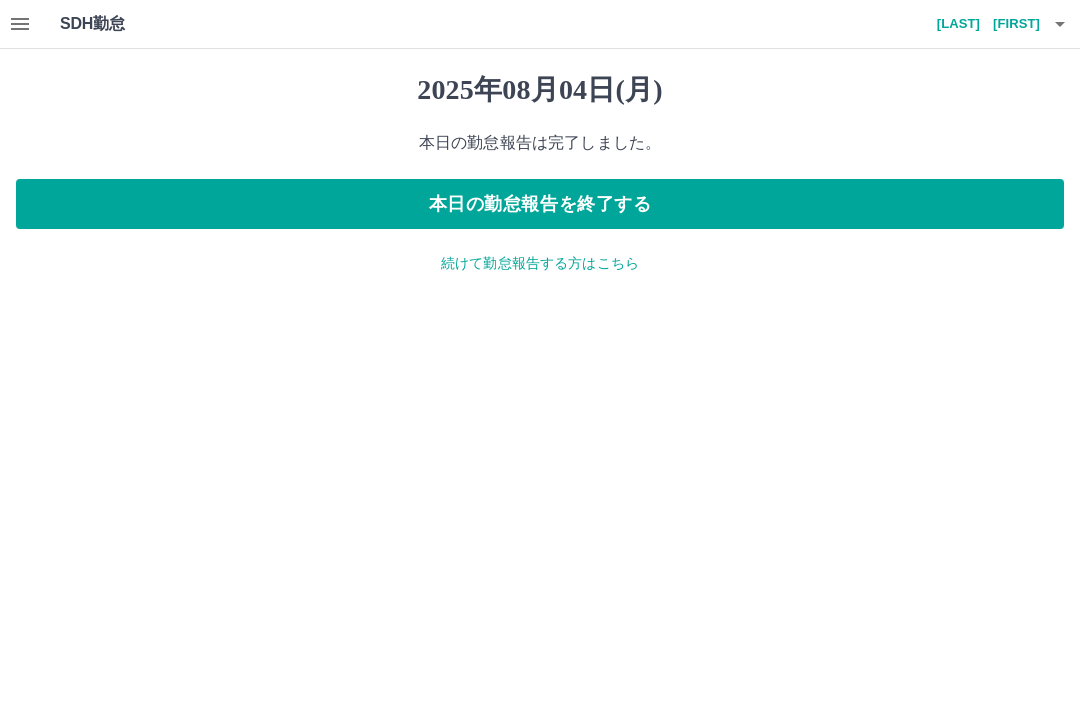 click on "本日の勤怠報告を終了する" at bounding box center (540, 204) 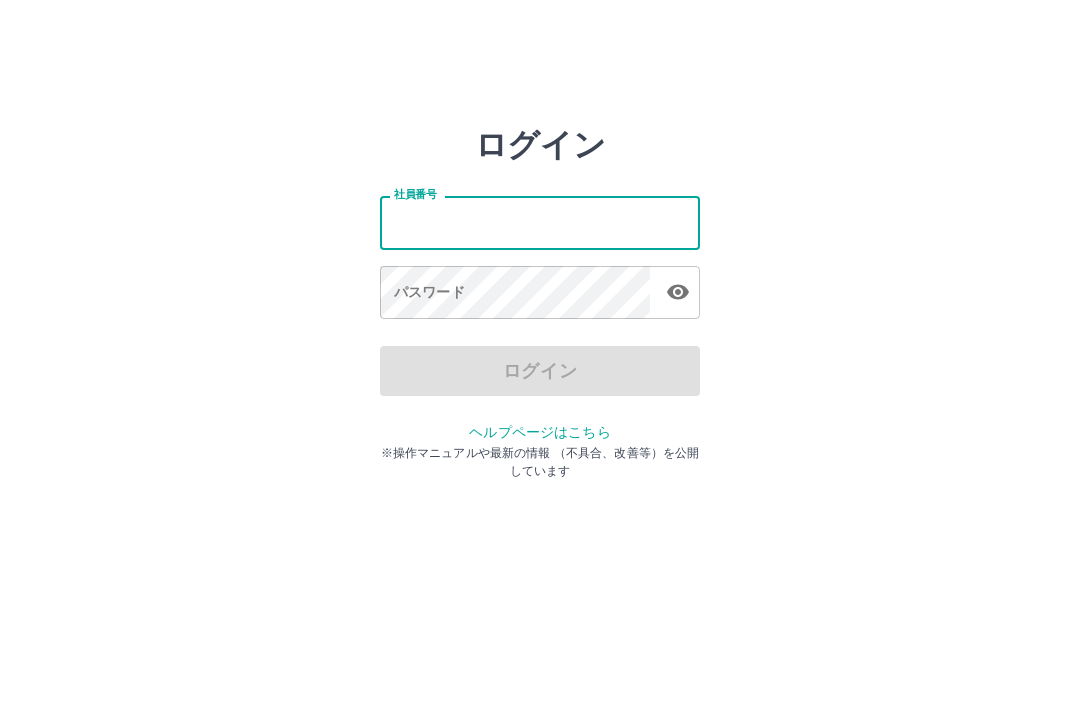 scroll, scrollTop: 0, scrollLeft: 0, axis: both 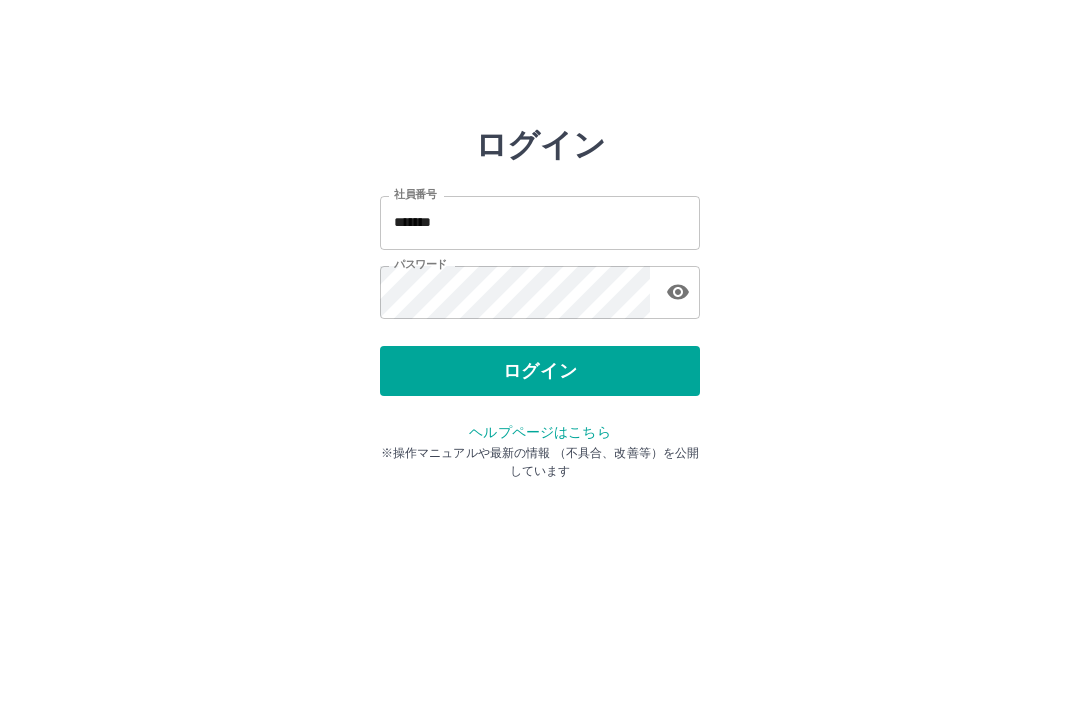 click on "*******" at bounding box center [540, 222] 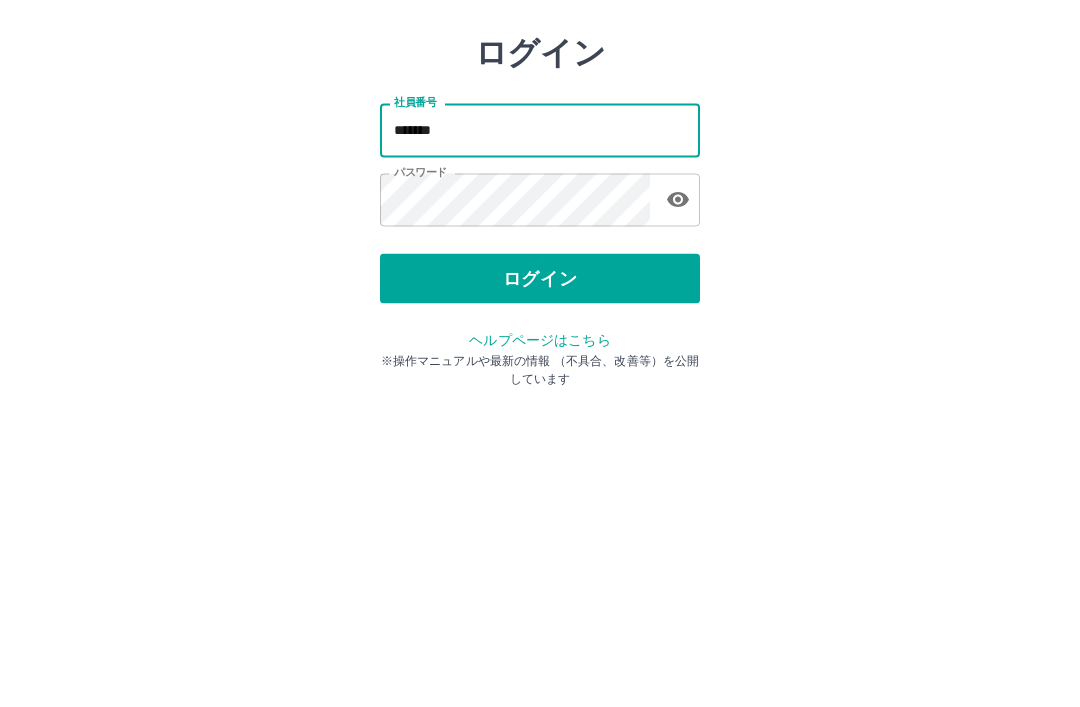 type on "*******" 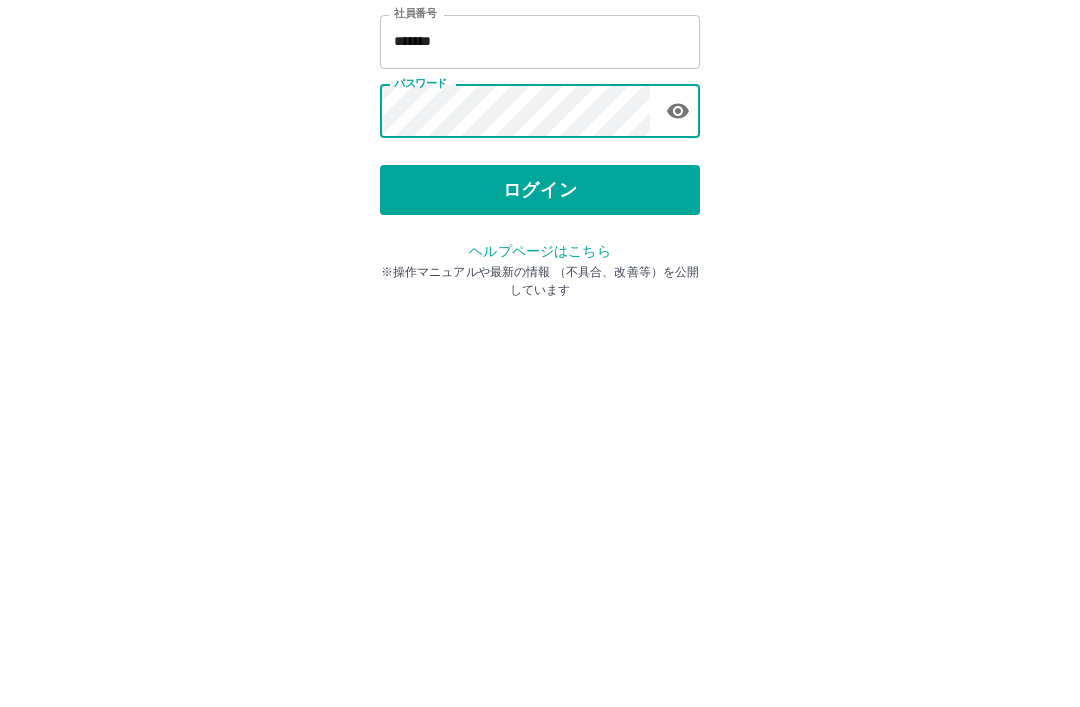 click on "ログイン" at bounding box center [540, 371] 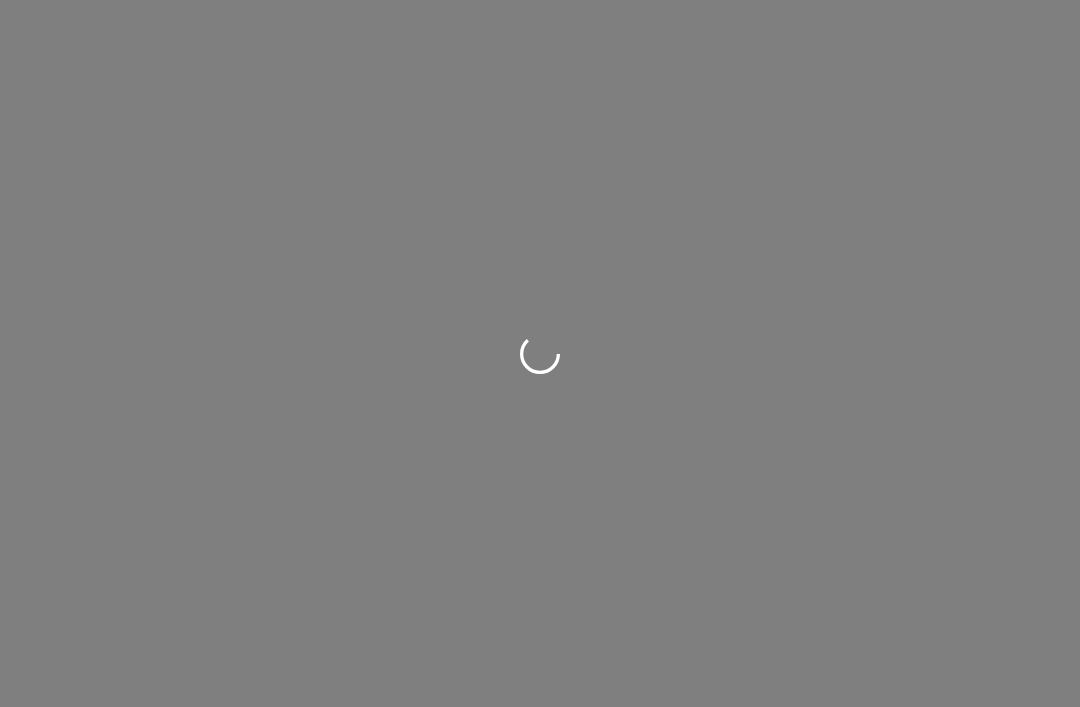 scroll, scrollTop: 0, scrollLeft: 0, axis: both 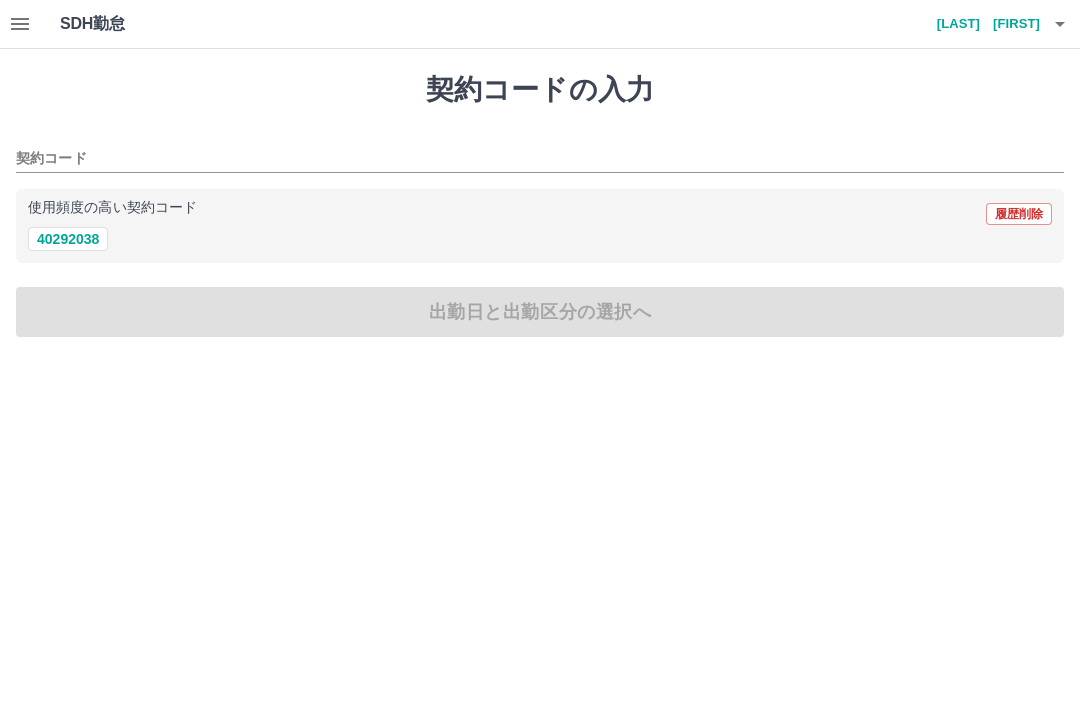 click on "40292038" at bounding box center (68, 239) 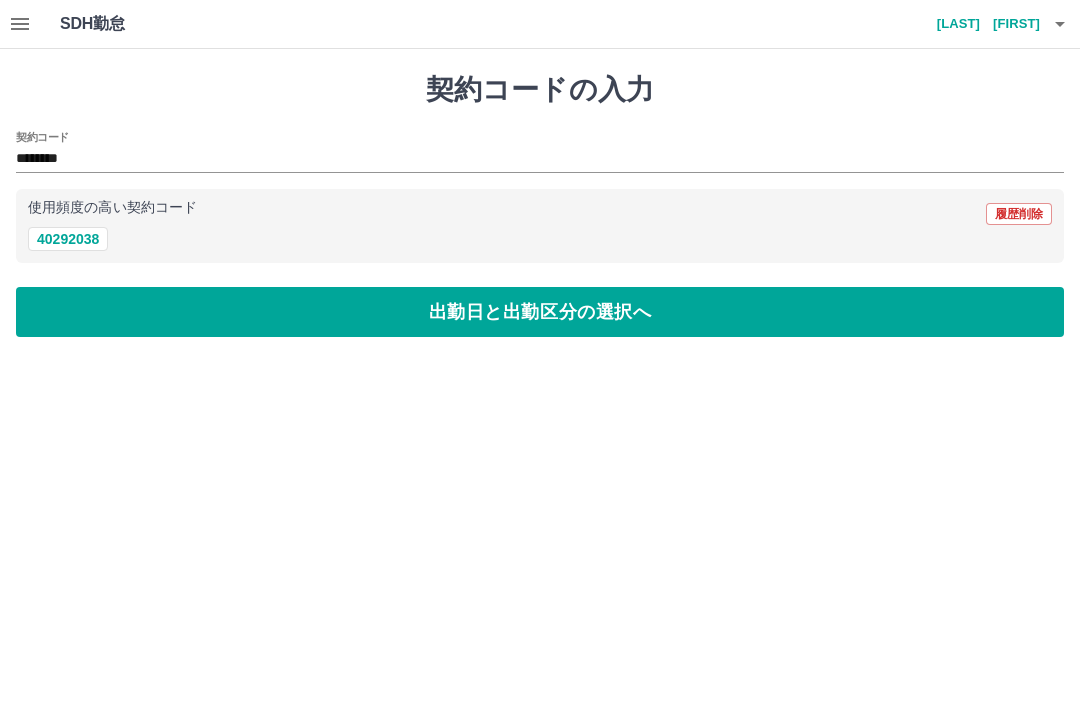 click on "出勤日と出勤区分の選択へ" at bounding box center [540, 312] 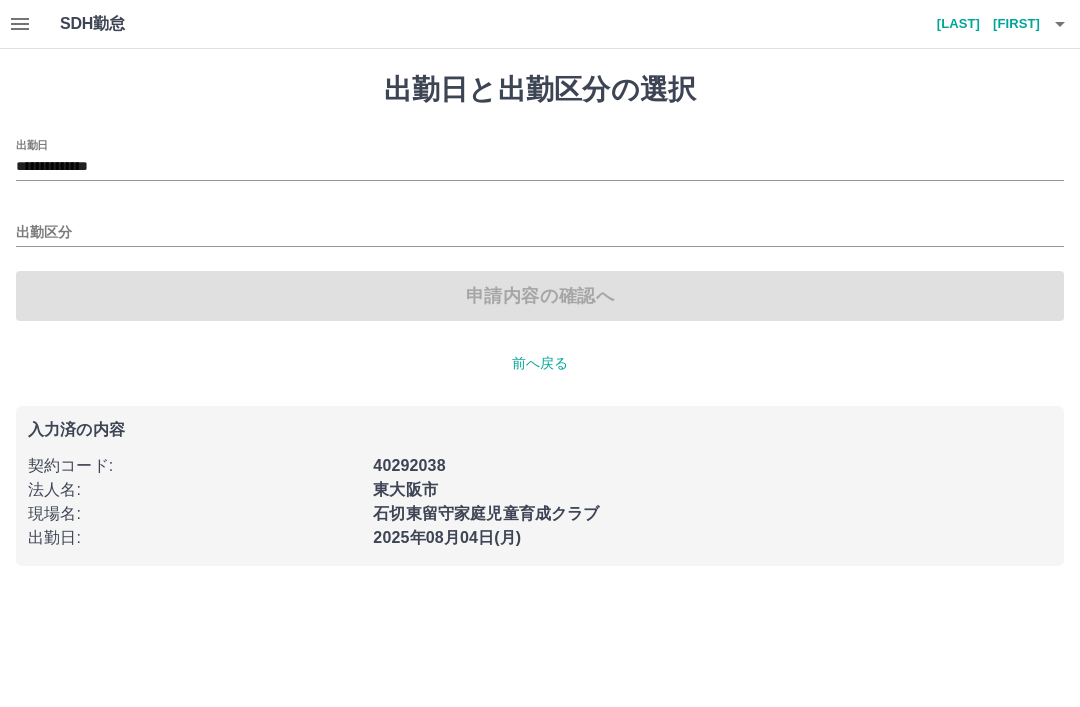 click on "出勤区分" at bounding box center [540, 233] 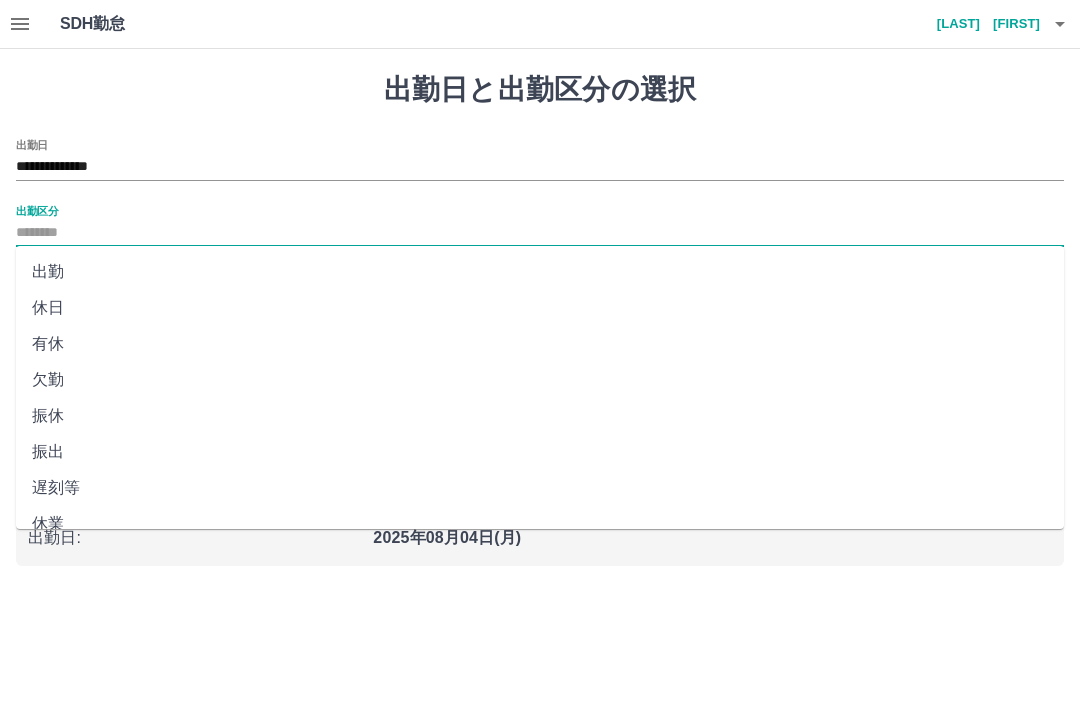 click on "出勤" at bounding box center (540, 272) 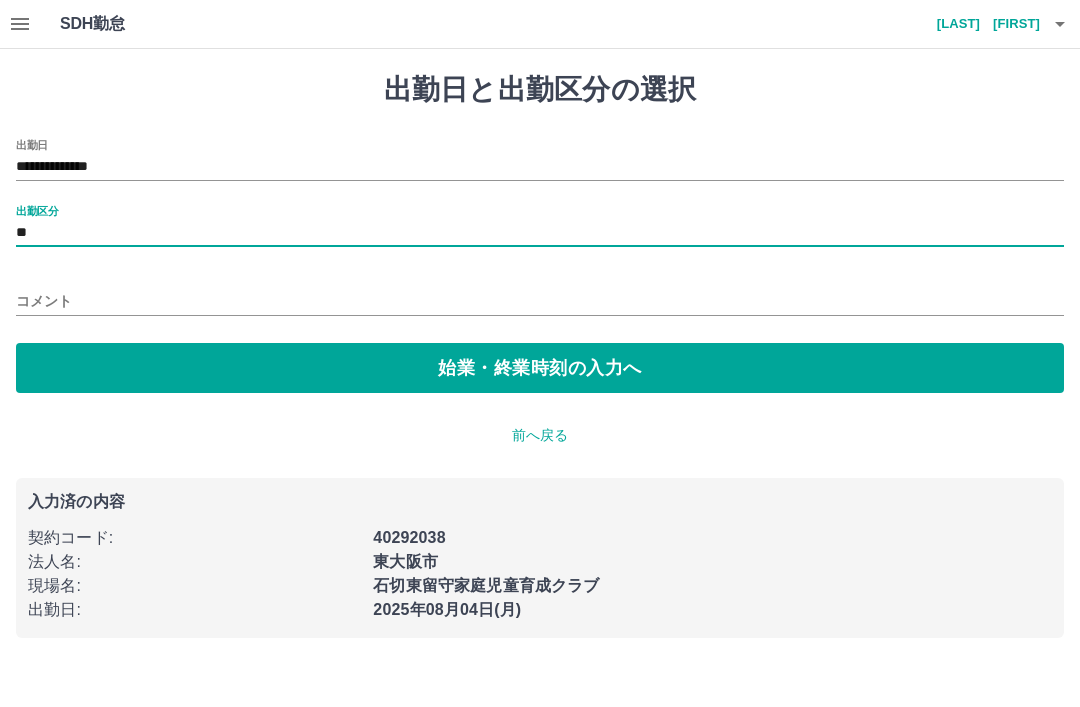 click on "始業・終業時刻の入力へ" at bounding box center [540, 368] 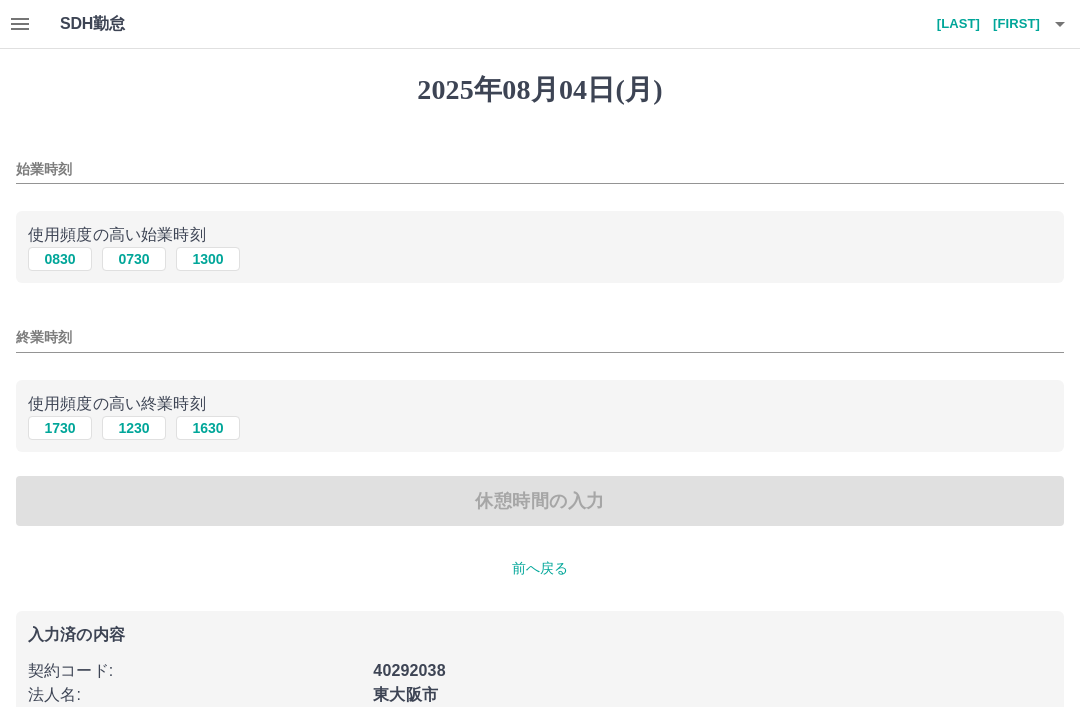 click on "0830" at bounding box center [60, 259] 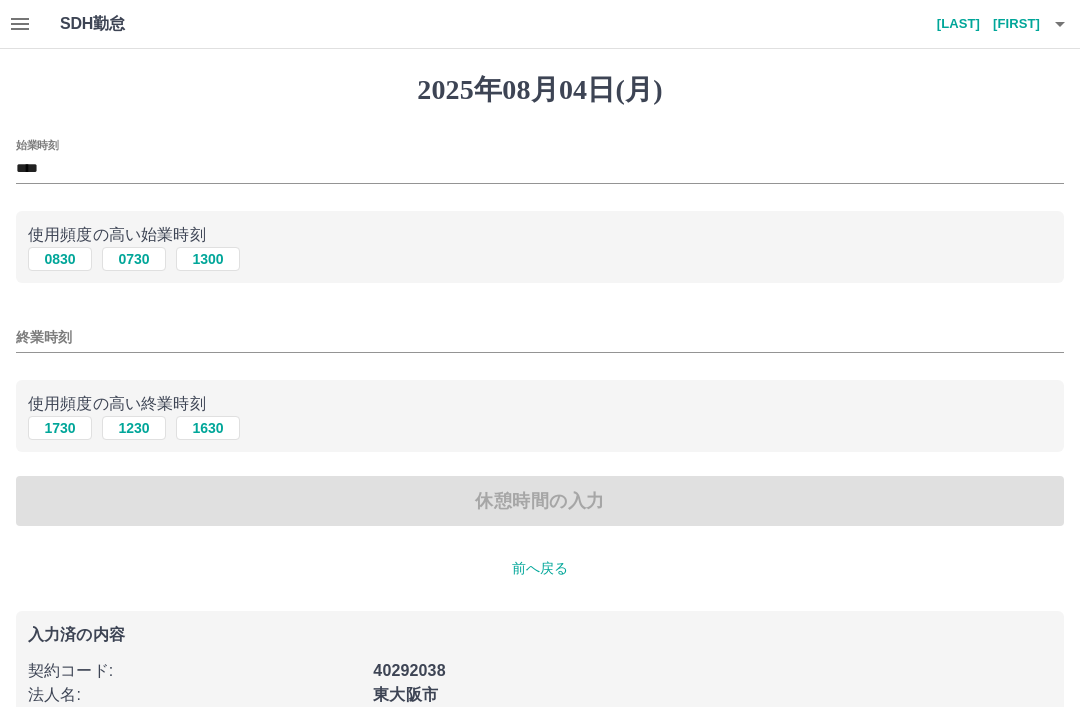 click on "1730" at bounding box center (60, 428) 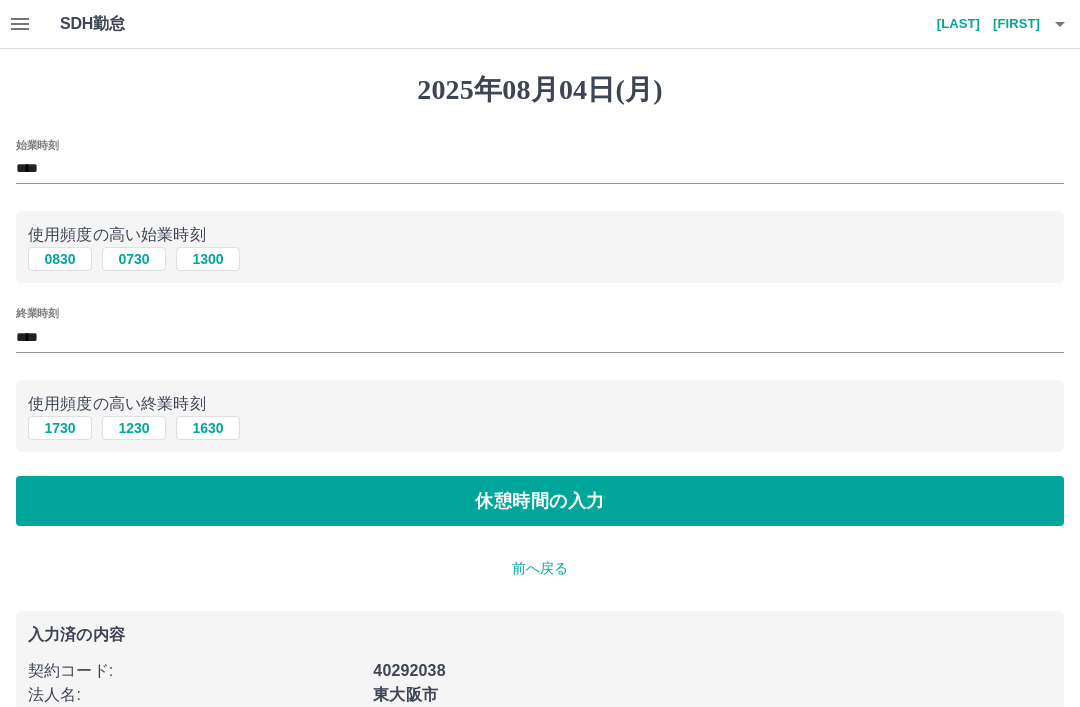 click on "休憩時間の入力" at bounding box center (540, 501) 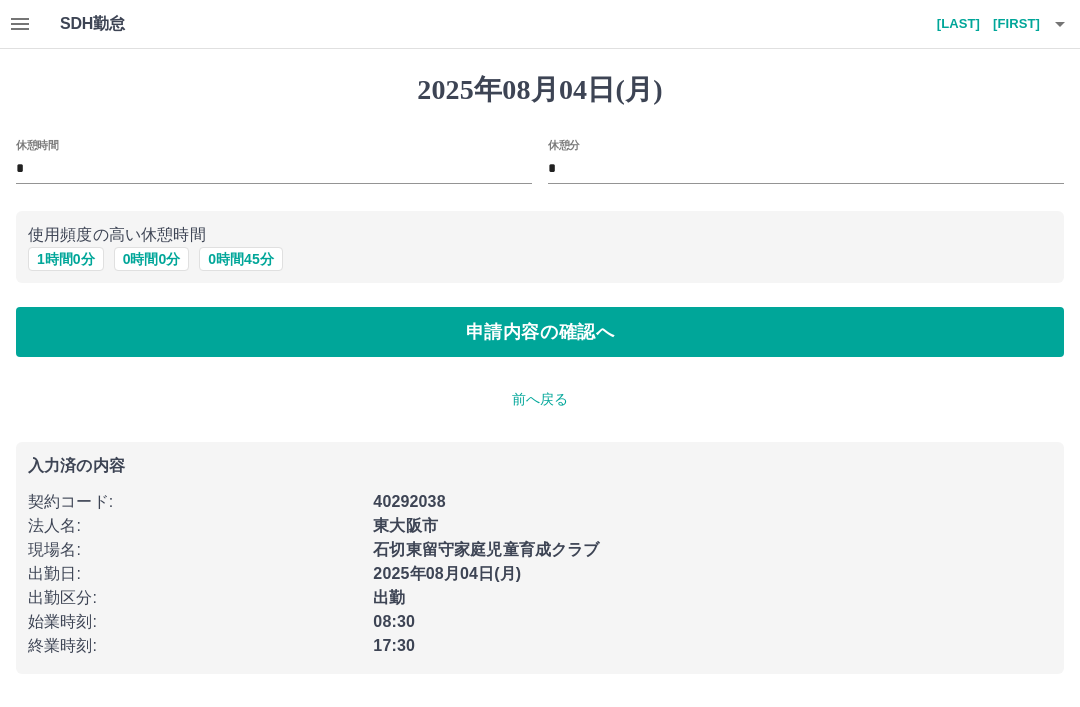 click on "1 時間 0 分" at bounding box center [66, 259] 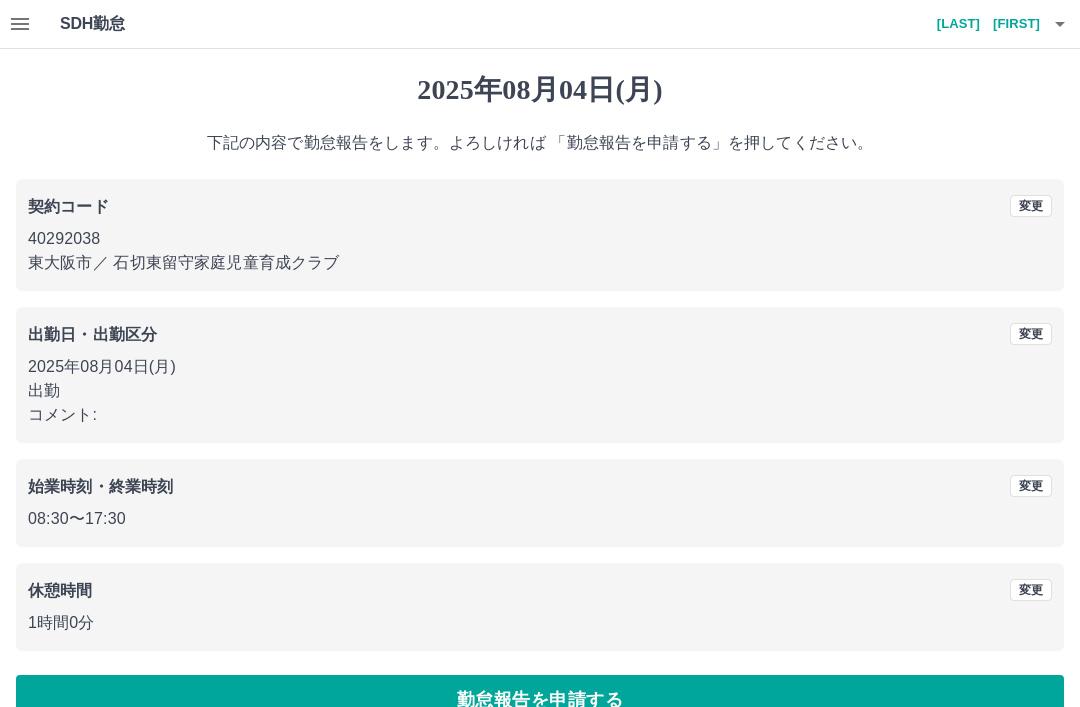 scroll, scrollTop: 41, scrollLeft: 0, axis: vertical 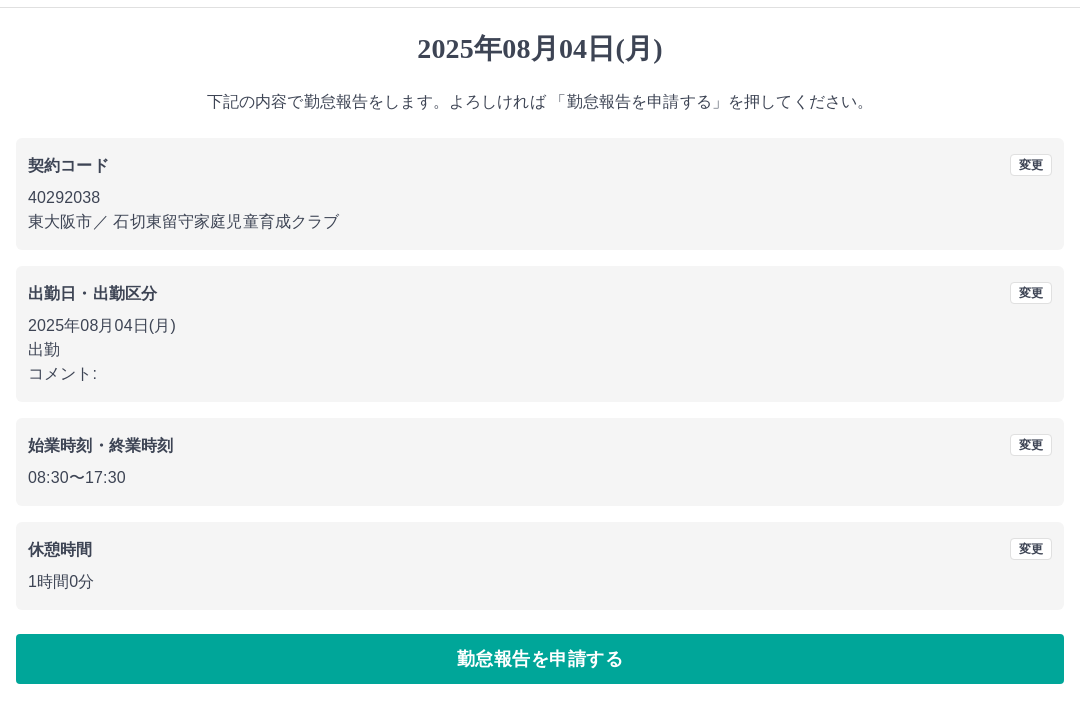 click on "勤怠報告を申請する" at bounding box center [540, 659] 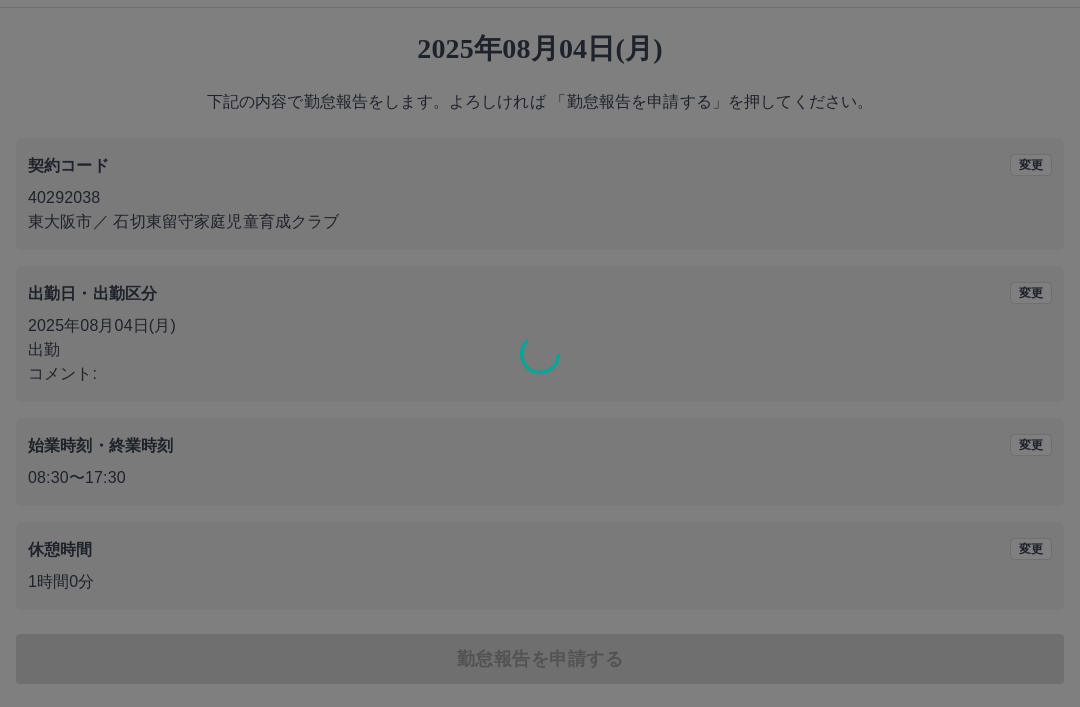 scroll, scrollTop: 0, scrollLeft: 0, axis: both 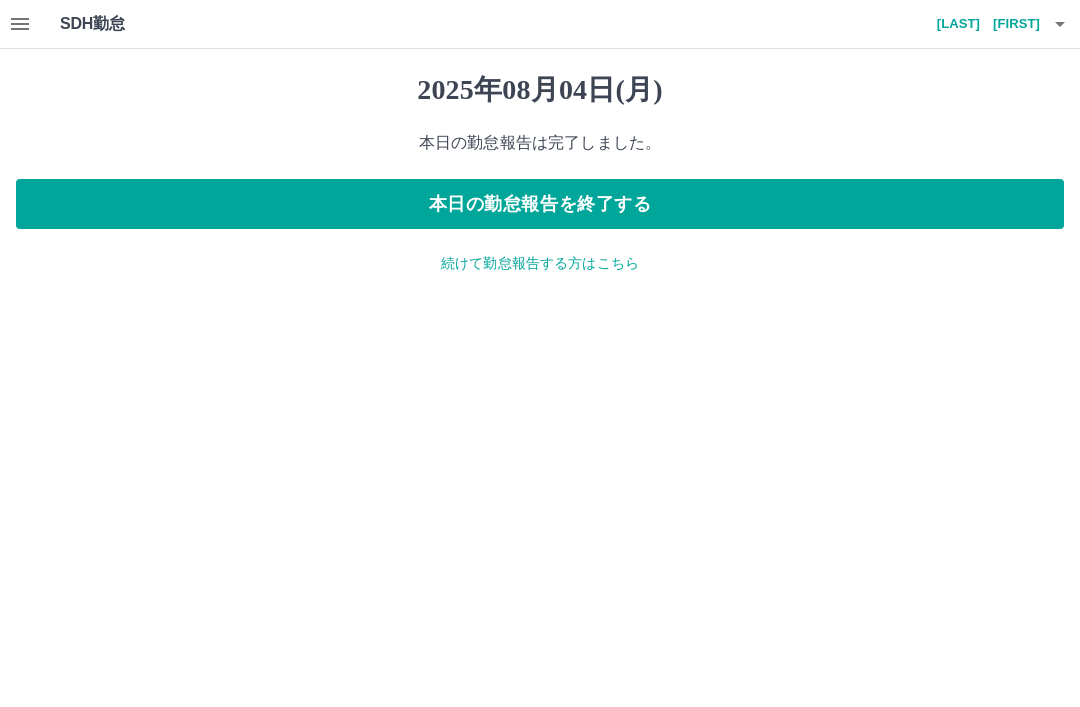 click on "本日の勤怠報告を終了する" at bounding box center [540, 204] 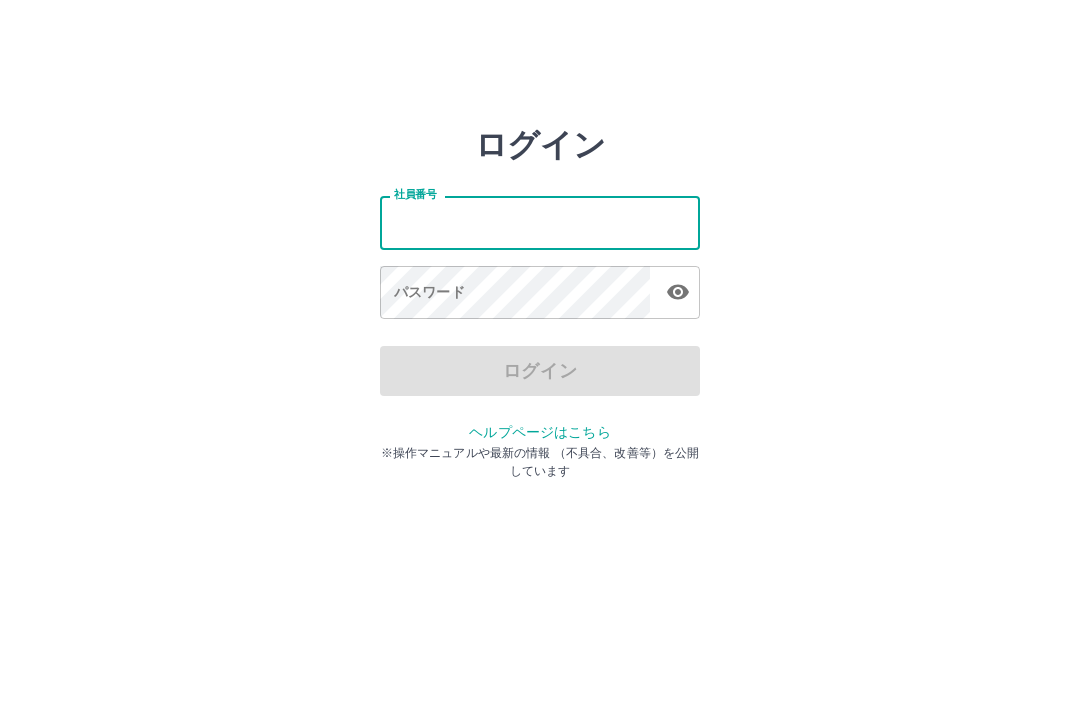 scroll, scrollTop: 0, scrollLeft: 0, axis: both 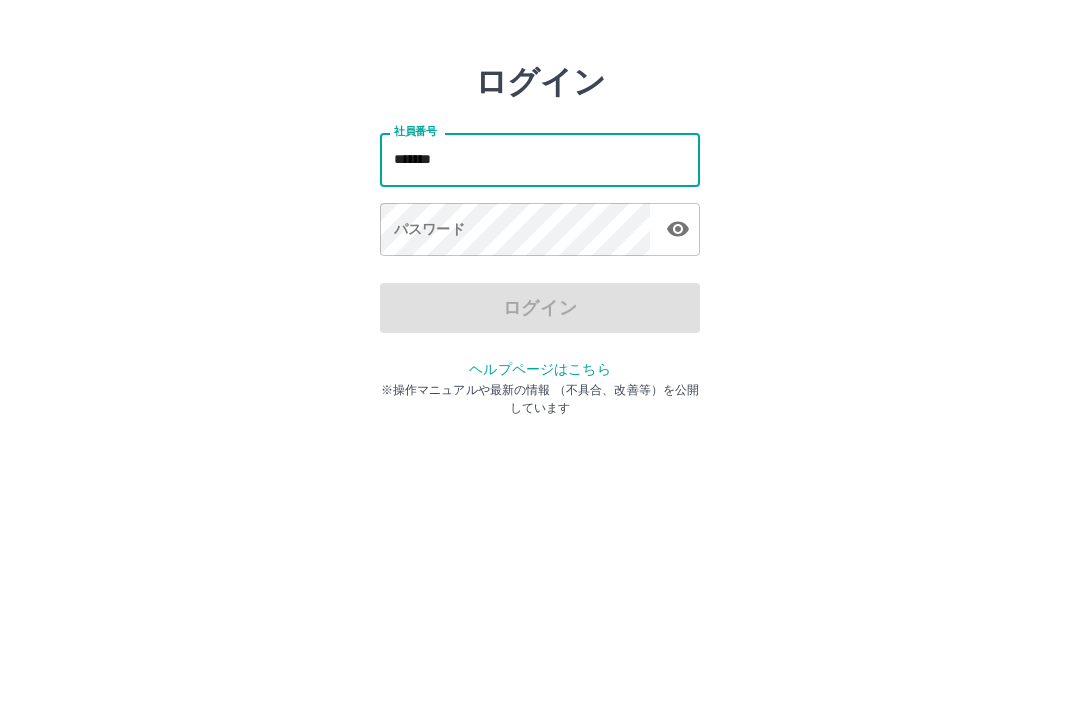type on "*******" 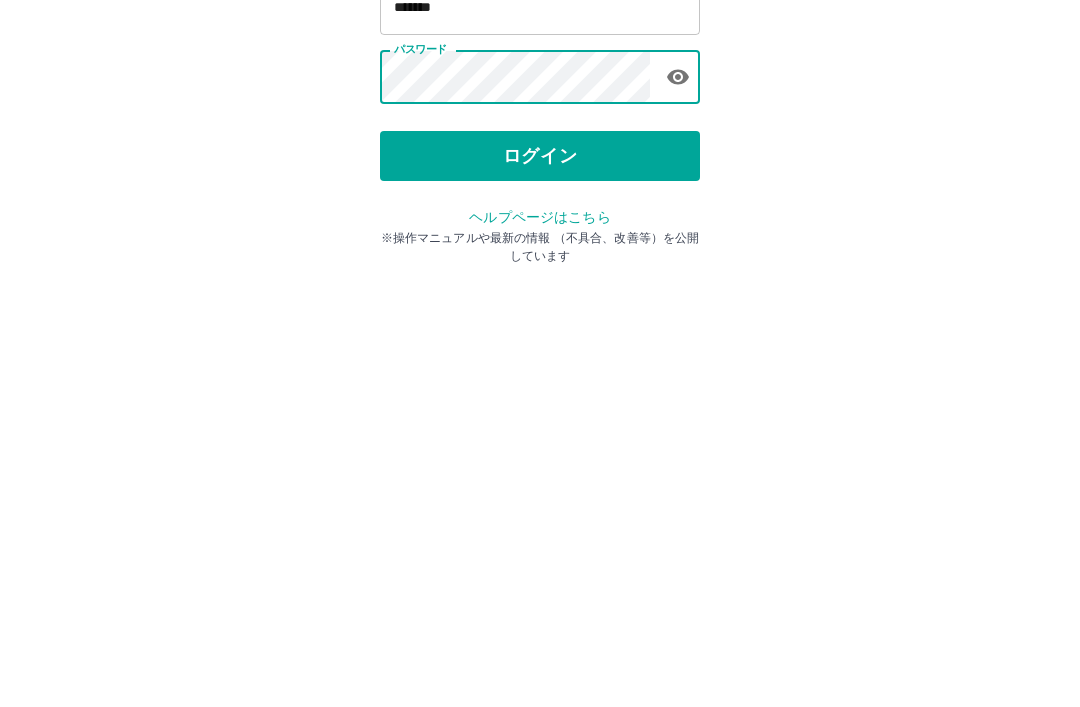click on "ログイン" at bounding box center (540, 371) 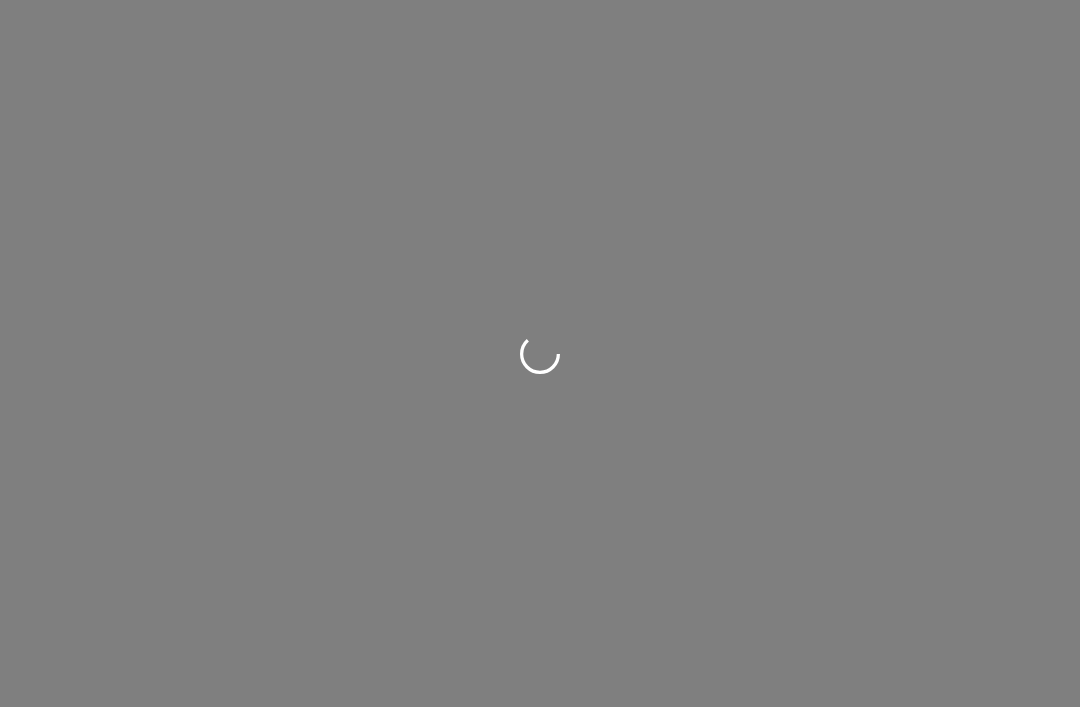 scroll, scrollTop: 0, scrollLeft: 0, axis: both 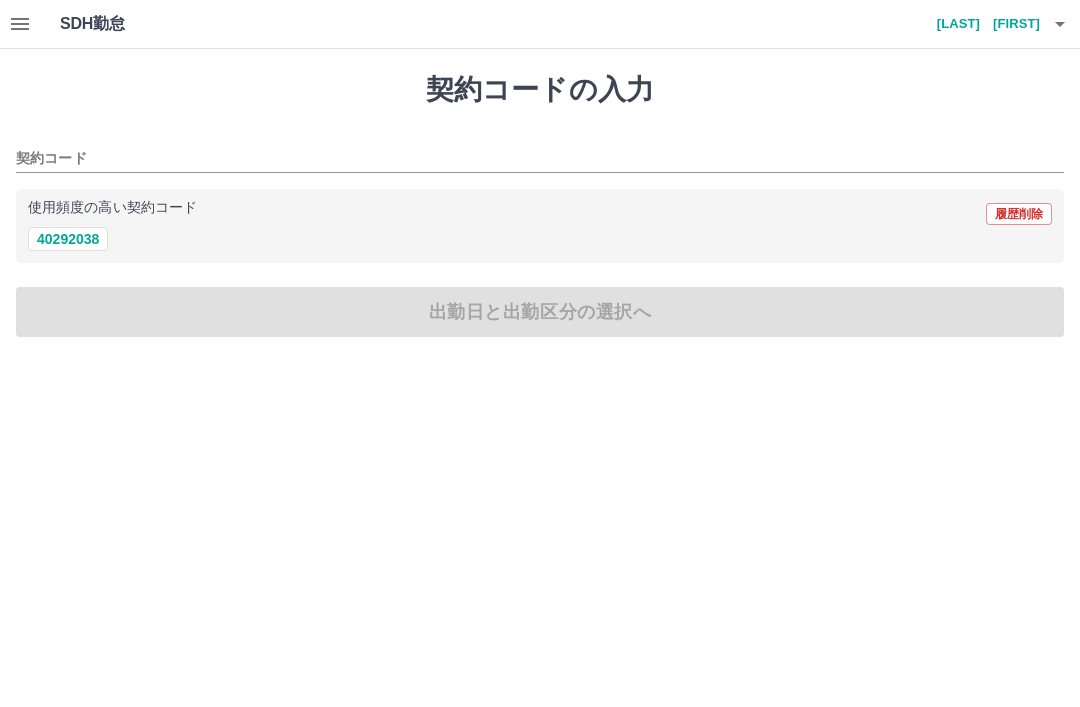 click on "40292038" at bounding box center [68, 239] 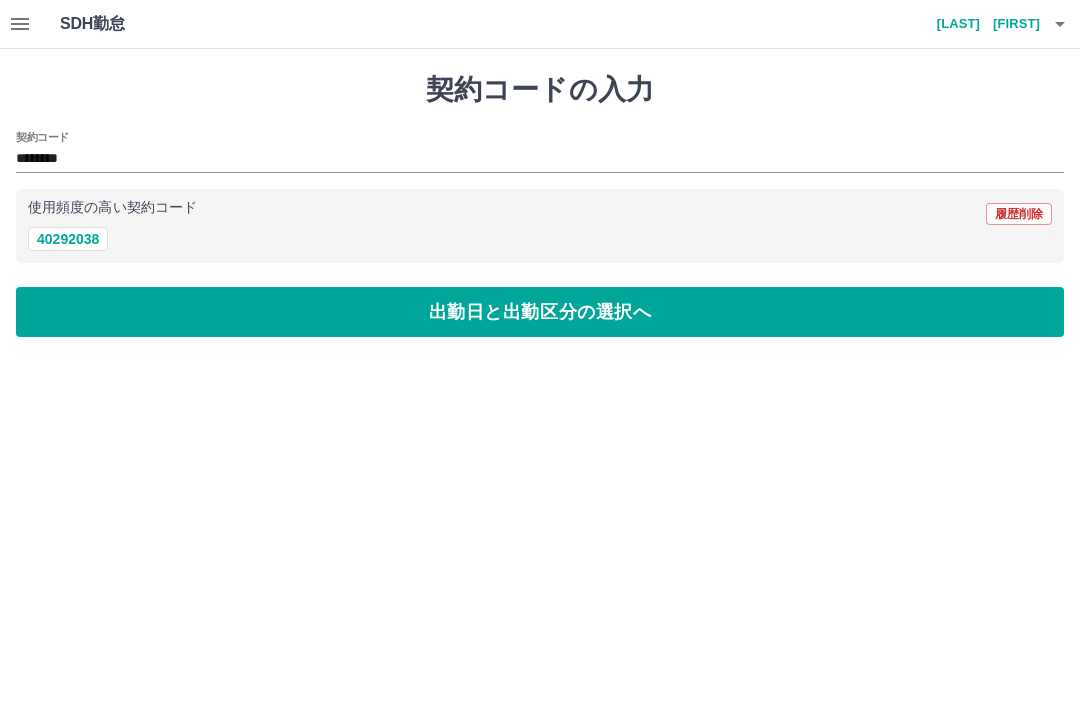 click on "出勤日と出勤区分の選択へ" at bounding box center [540, 312] 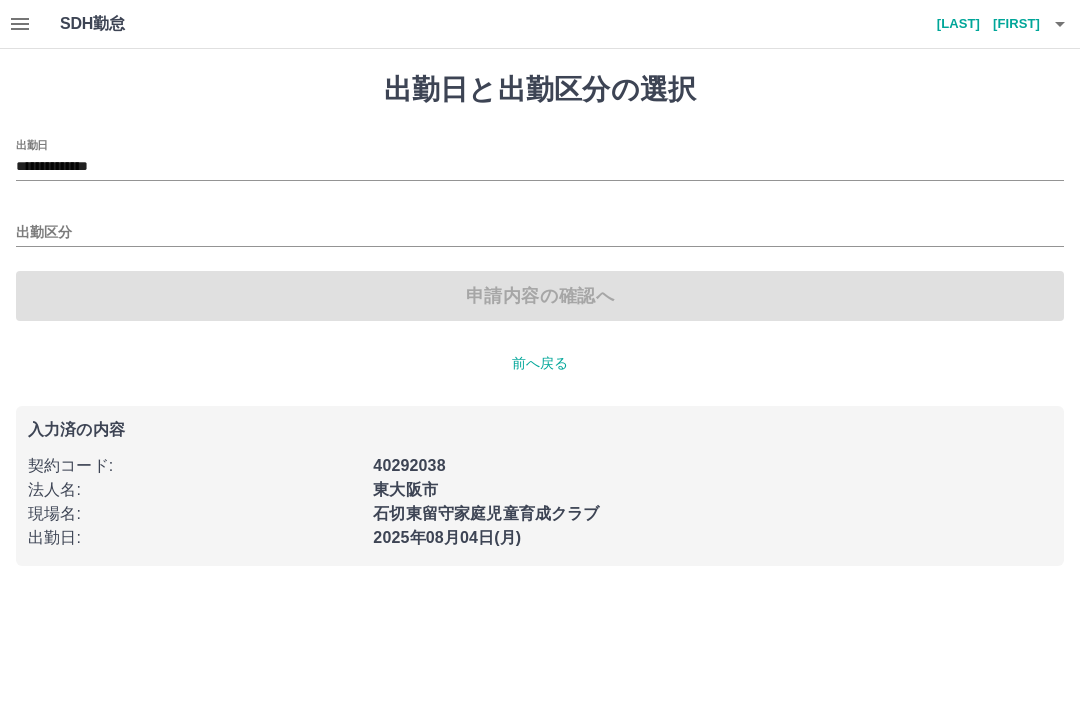 click on "出勤区分" at bounding box center [540, 233] 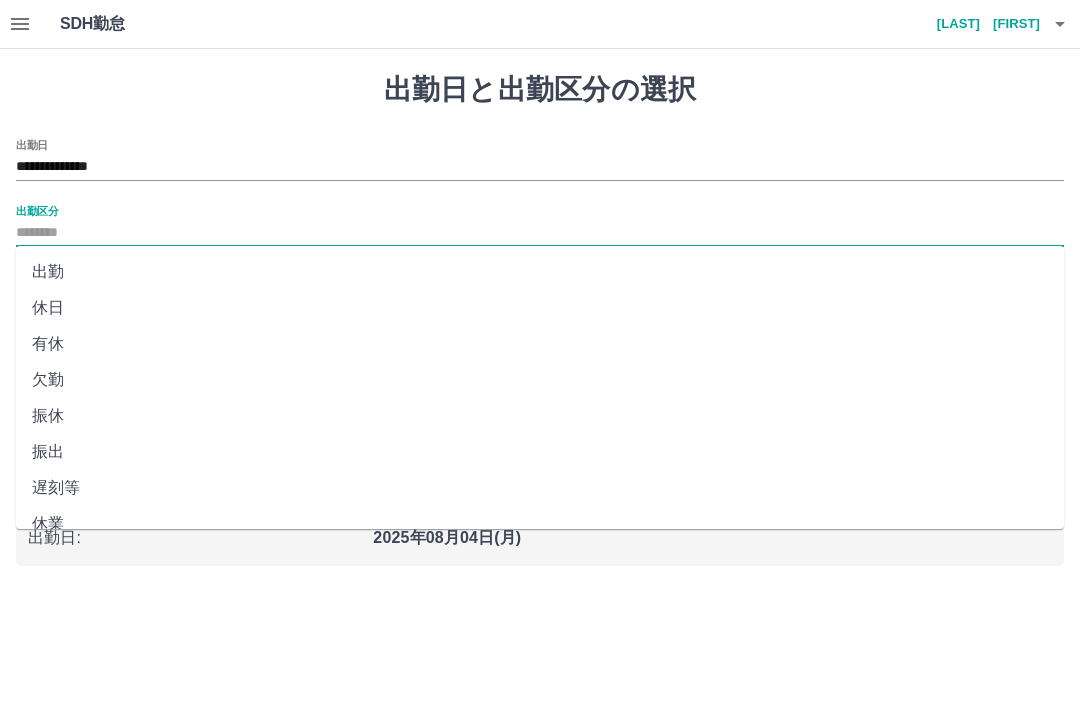 click on "出勤" at bounding box center (540, 272) 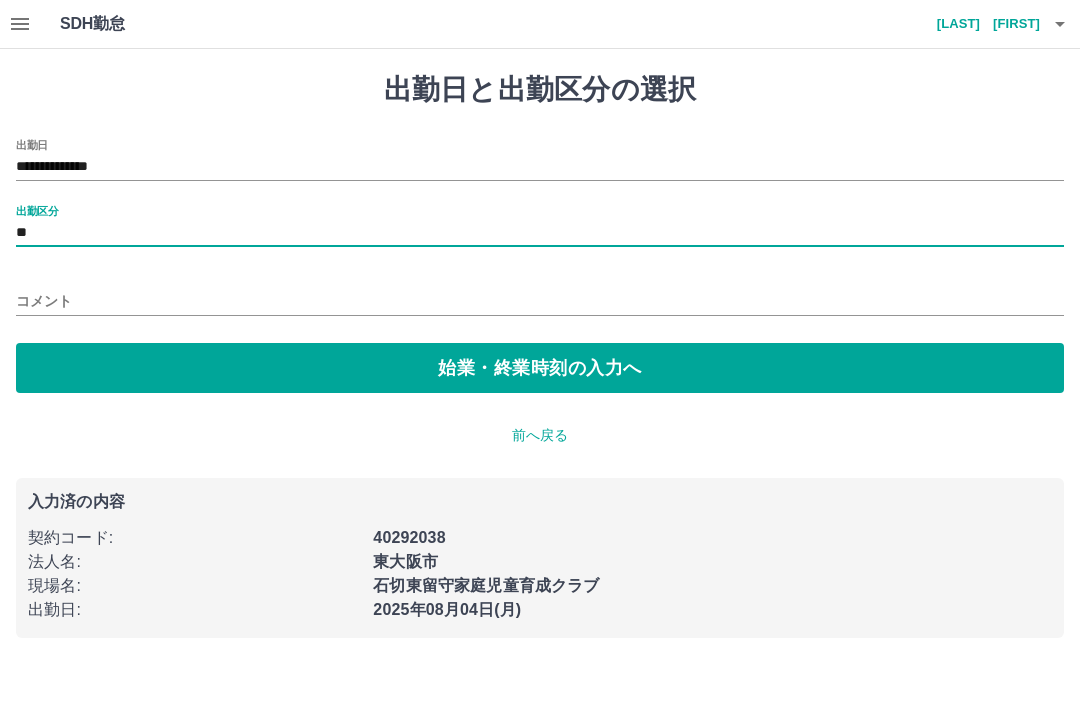 click on "始業・終業時刻の入力へ" at bounding box center (540, 368) 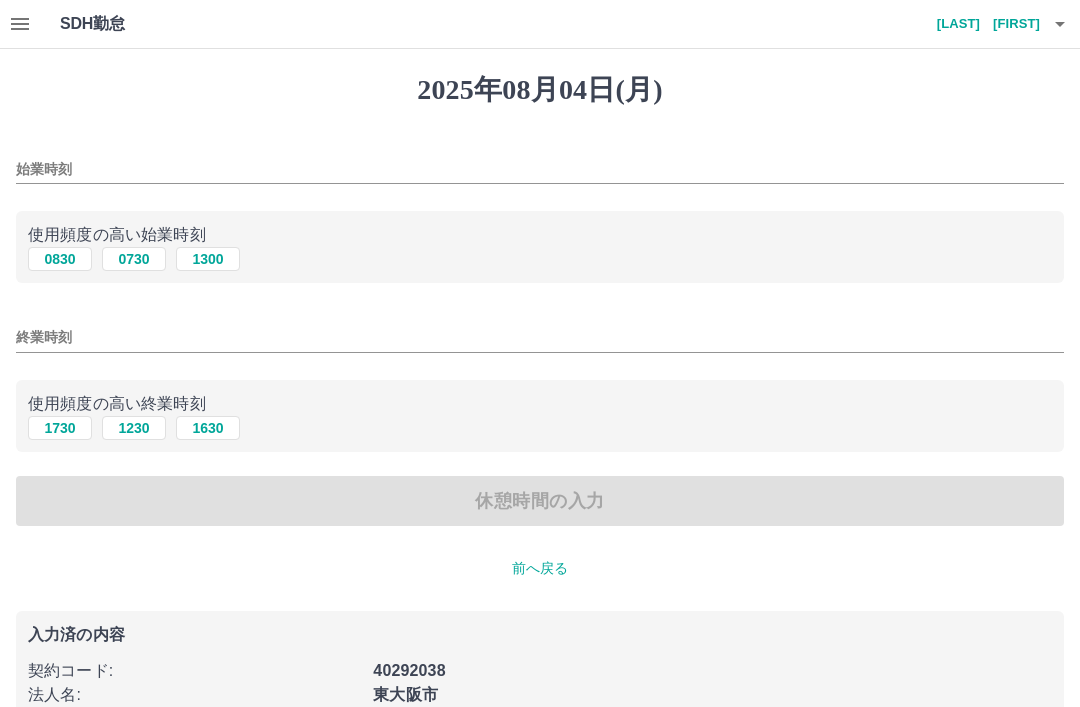click on "0830" at bounding box center (60, 259) 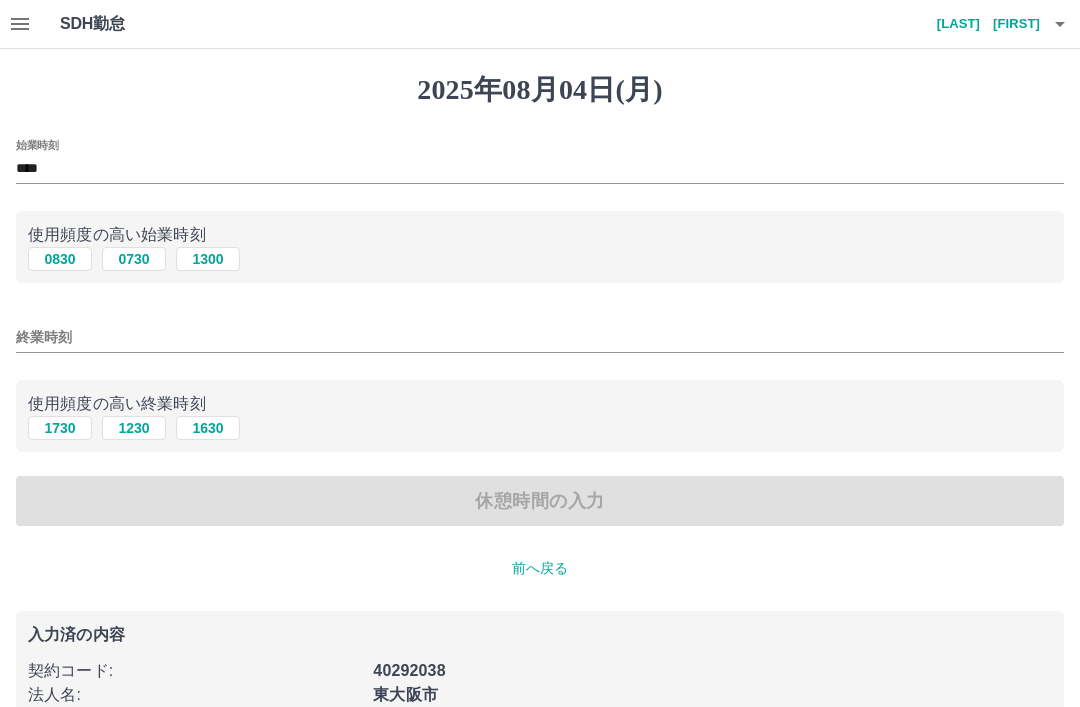 click on "1730" at bounding box center (60, 428) 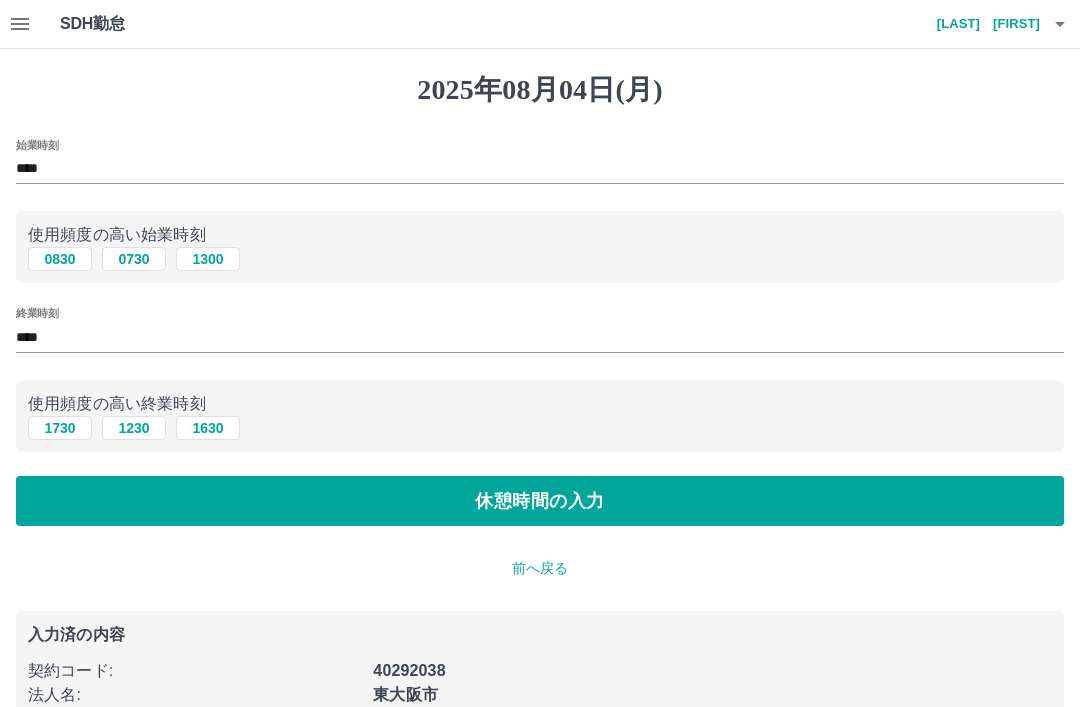 click on "休憩時間の入力" at bounding box center (540, 501) 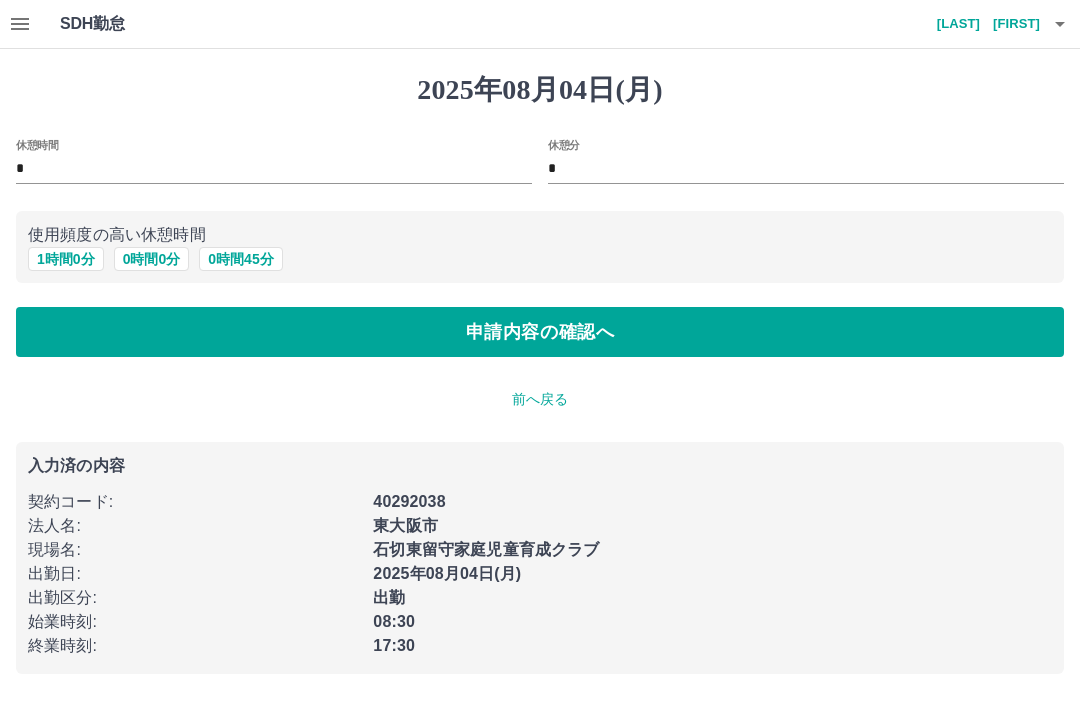 click on "1 時間 0 分" at bounding box center [66, 259] 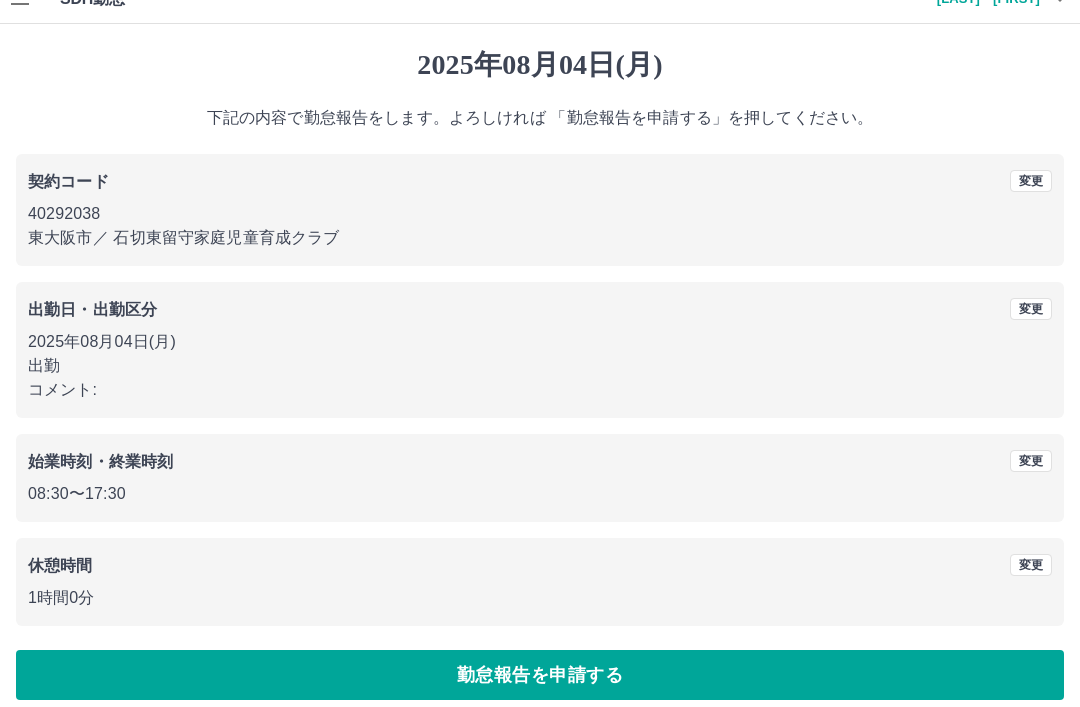 scroll, scrollTop: 41, scrollLeft: 0, axis: vertical 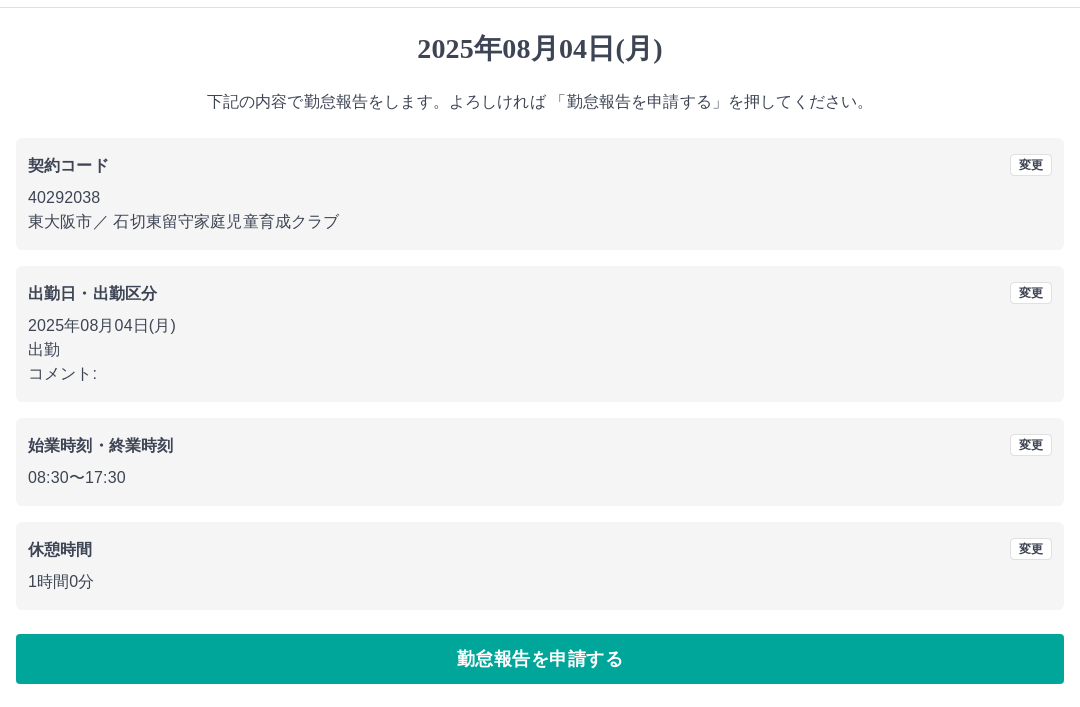 click on "勤怠報告を申請する" at bounding box center [540, 659] 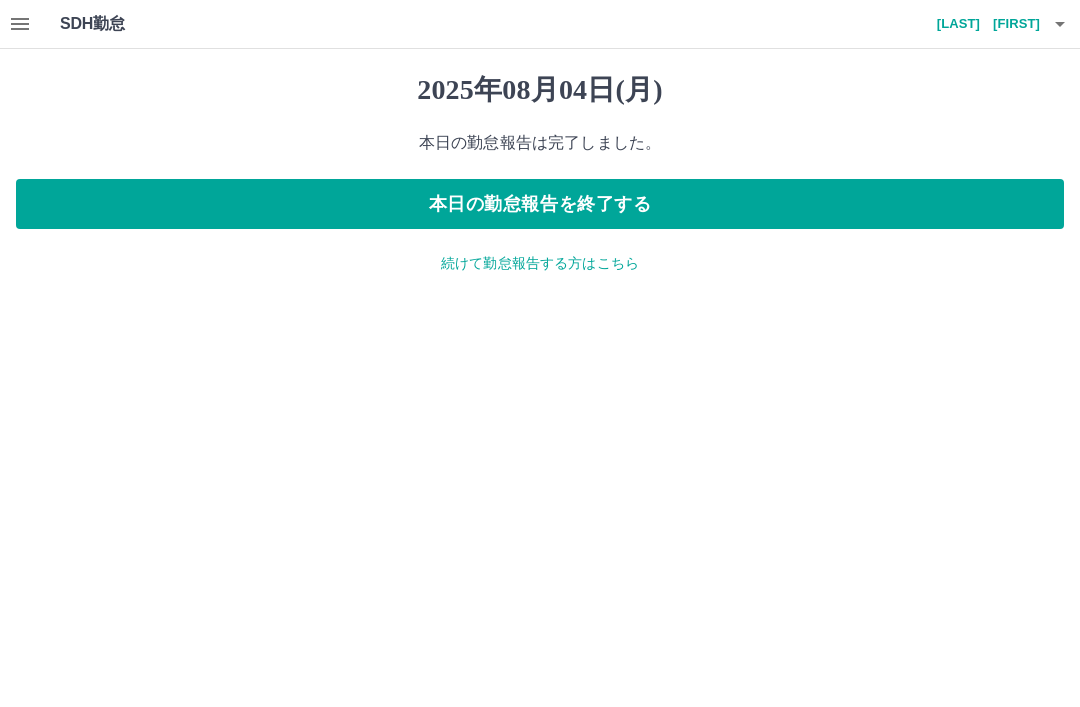scroll, scrollTop: 0, scrollLeft: 0, axis: both 